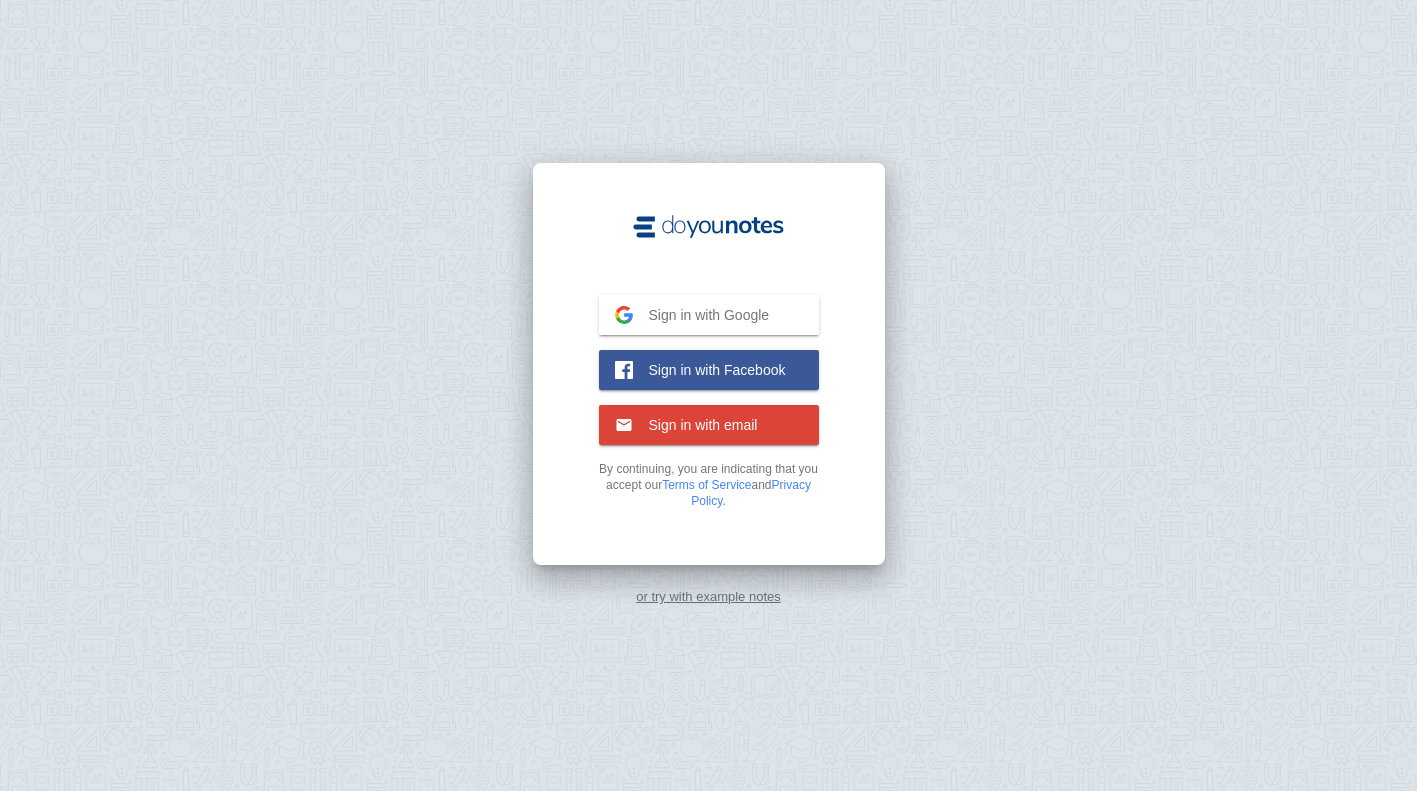 scroll, scrollTop: 0, scrollLeft: 0, axis: both 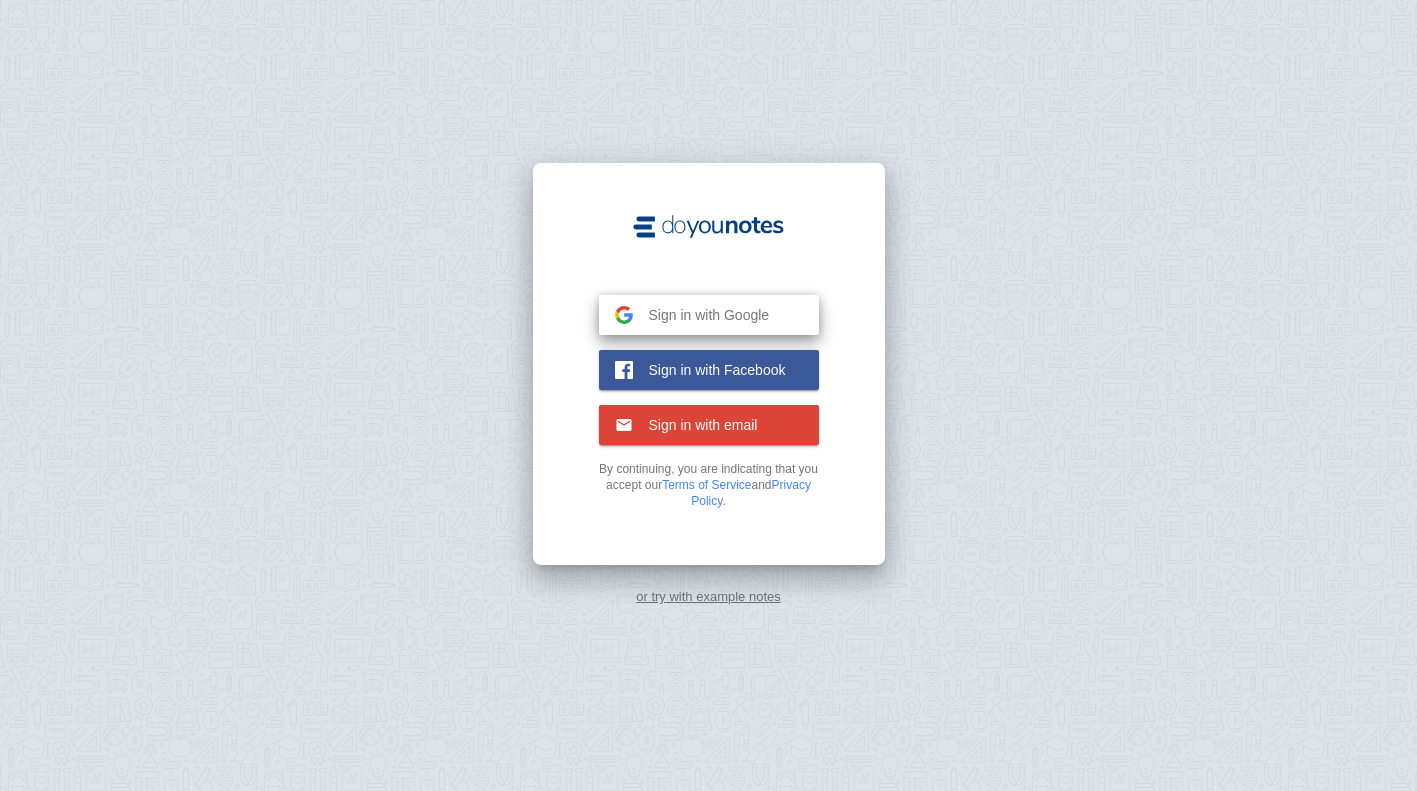click on "Sign in with Google" at bounding box center [701, 315] 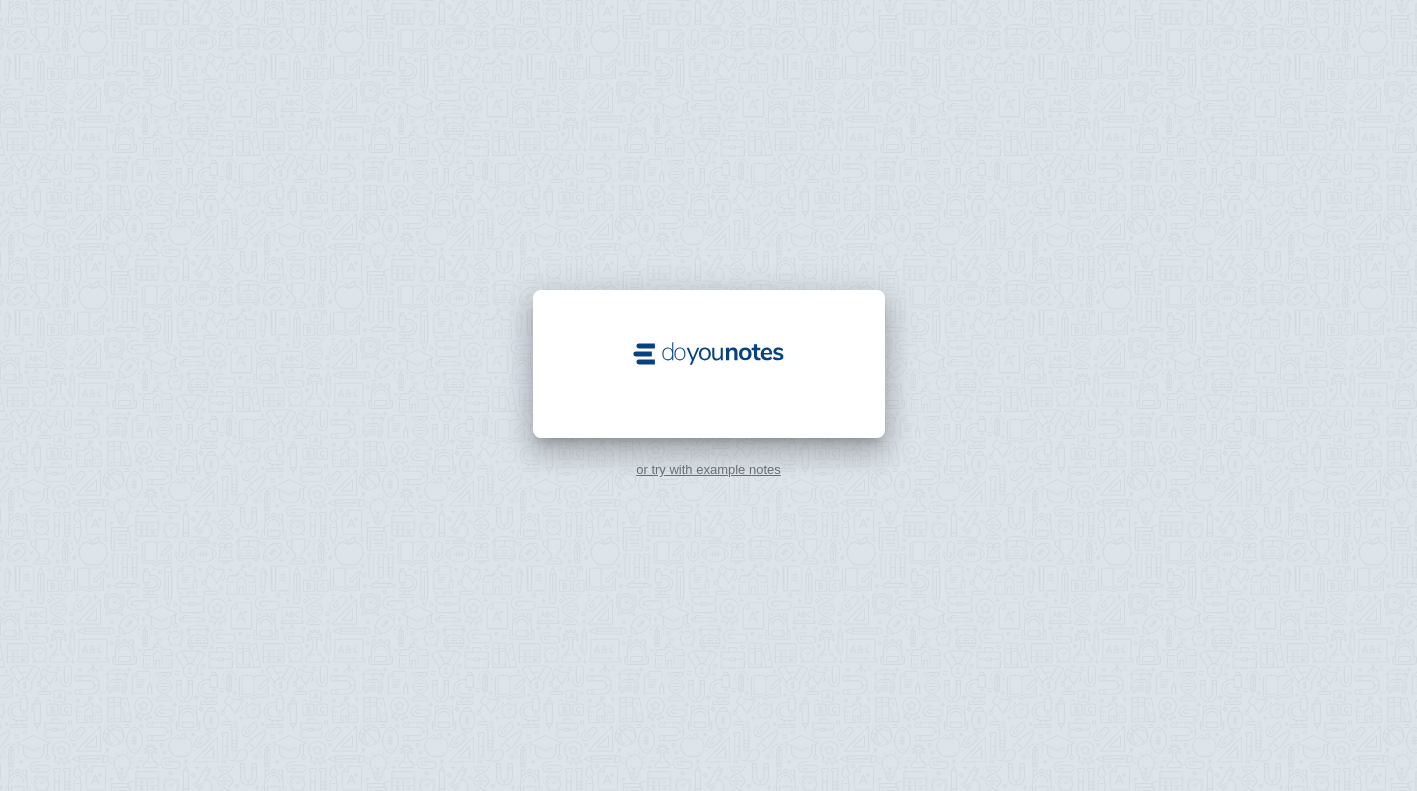 scroll, scrollTop: 0, scrollLeft: 0, axis: both 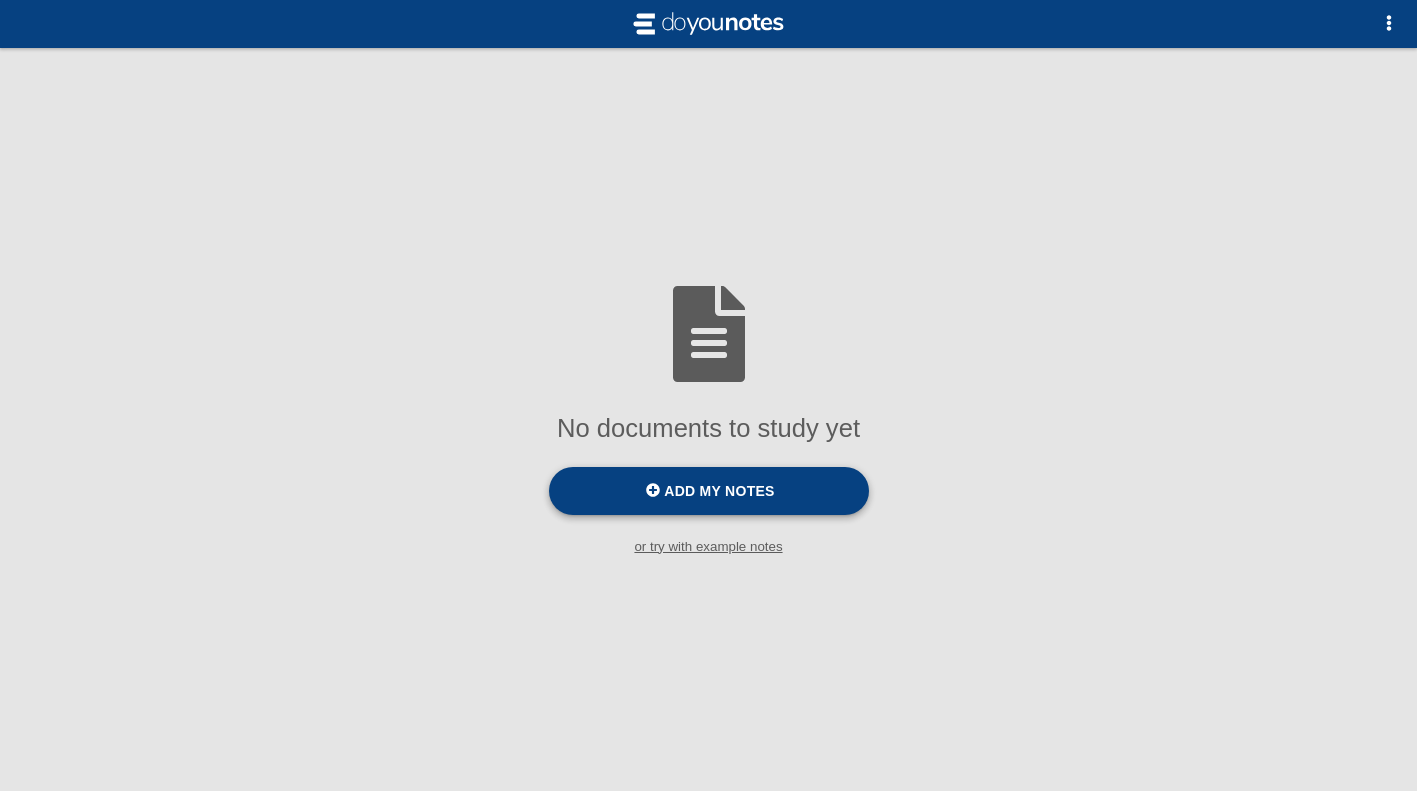 click on "Add my notes" at bounding box center [719, 491] 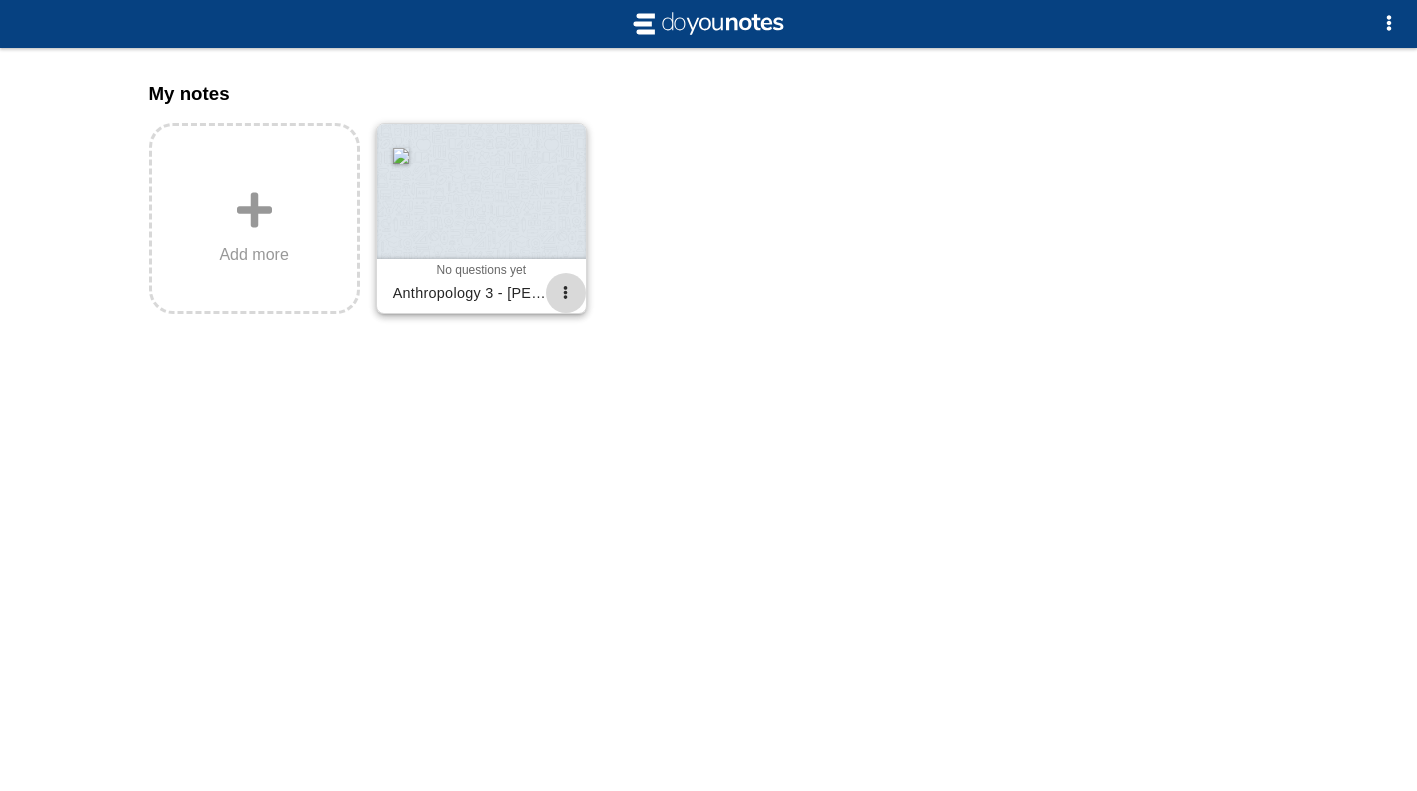 click at bounding box center [565, 292] 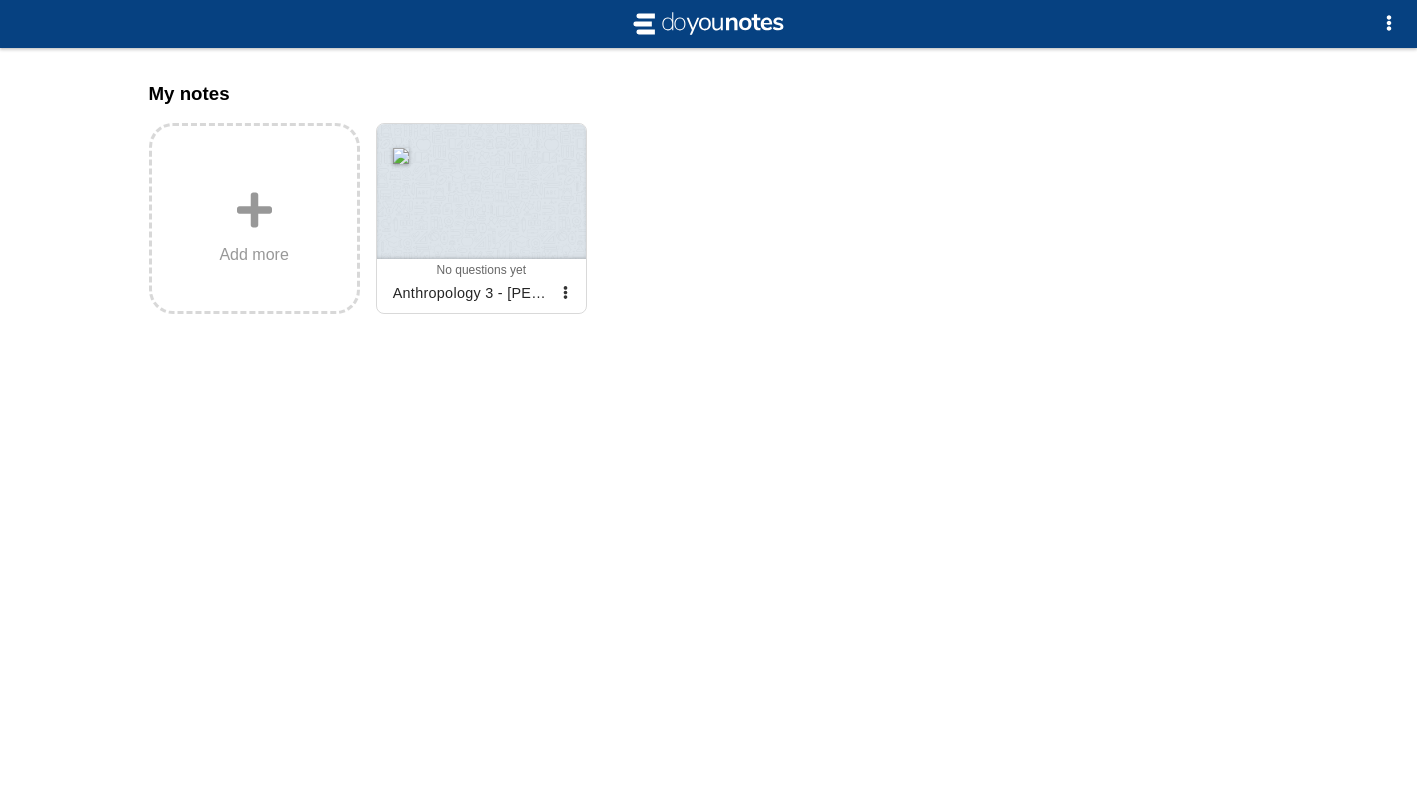 click at bounding box center [708, 395] 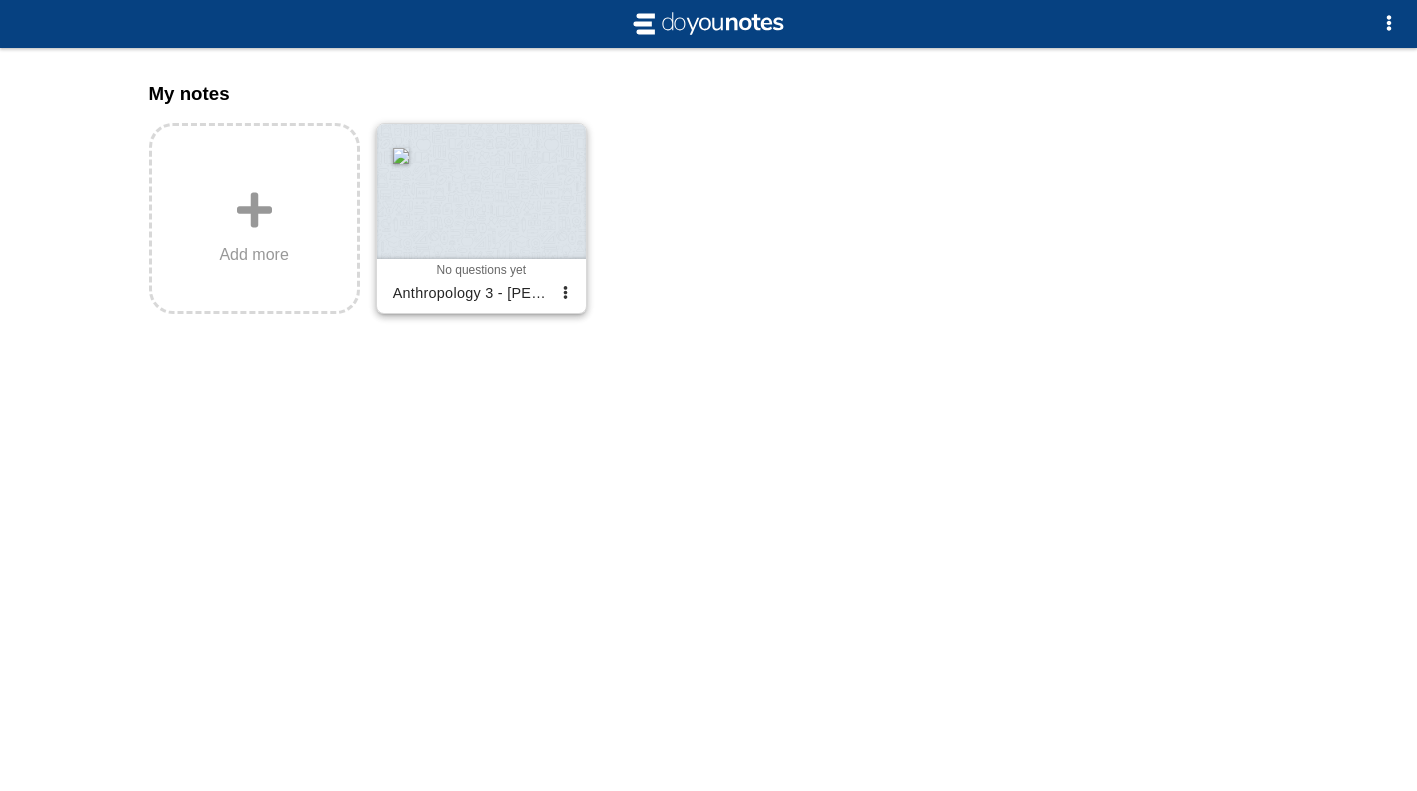 click on "0   0   0   0   No questions yet Archived Anthropology 3 - Laghima Tiwari" at bounding box center [481, 286] 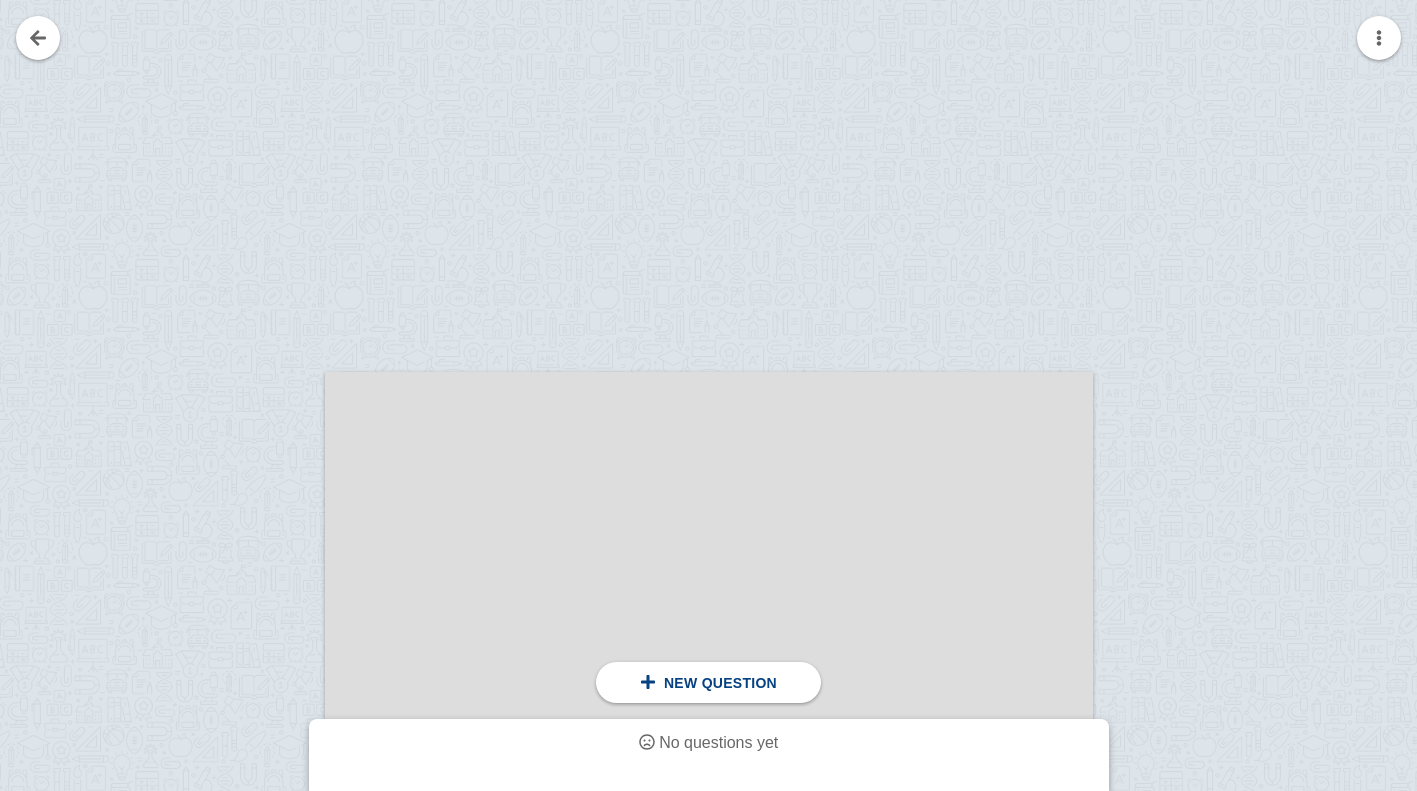 click at bounding box center [708, 191548] 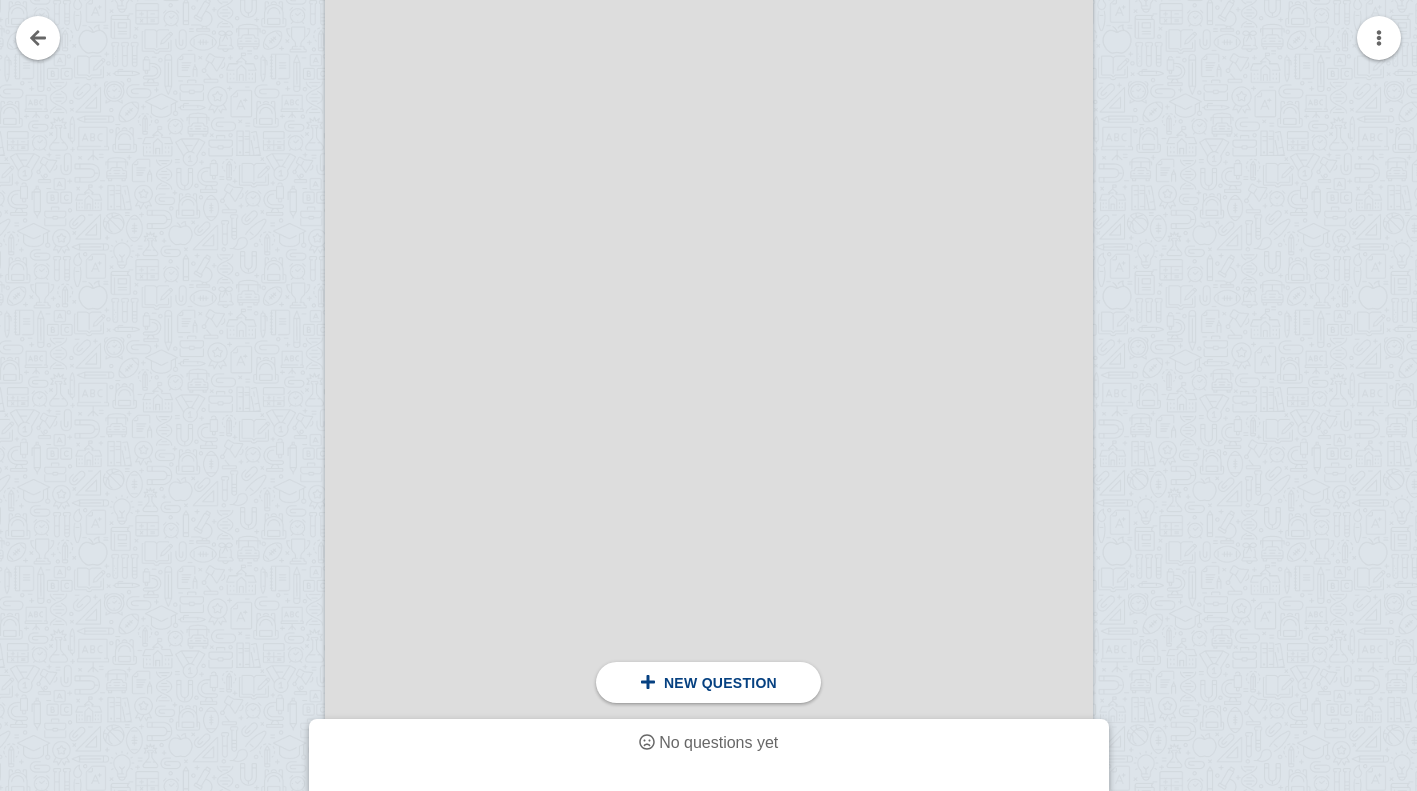 scroll, scrollTop: 1621, scrollLeft: 0, axis: vertical 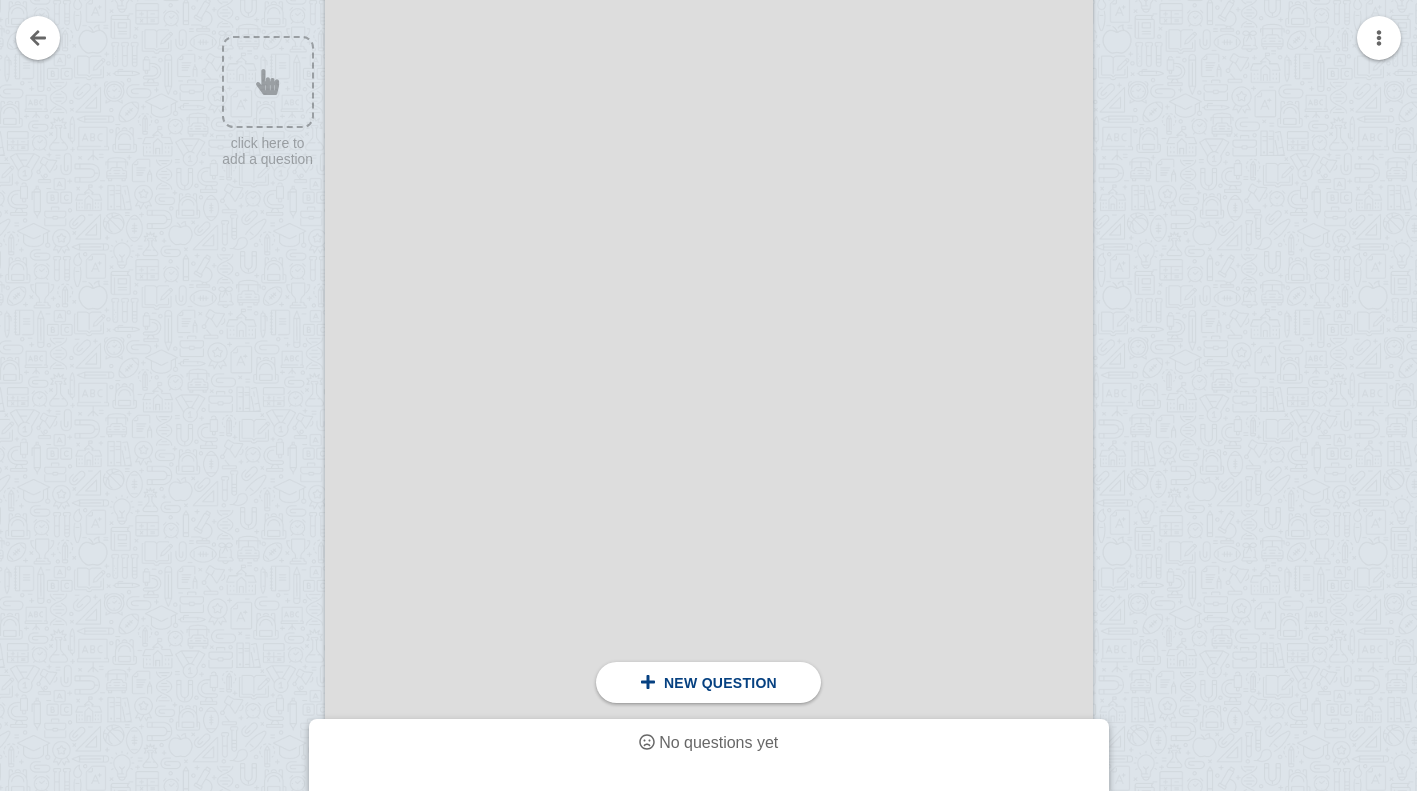 click at bounding box center (709, 506) 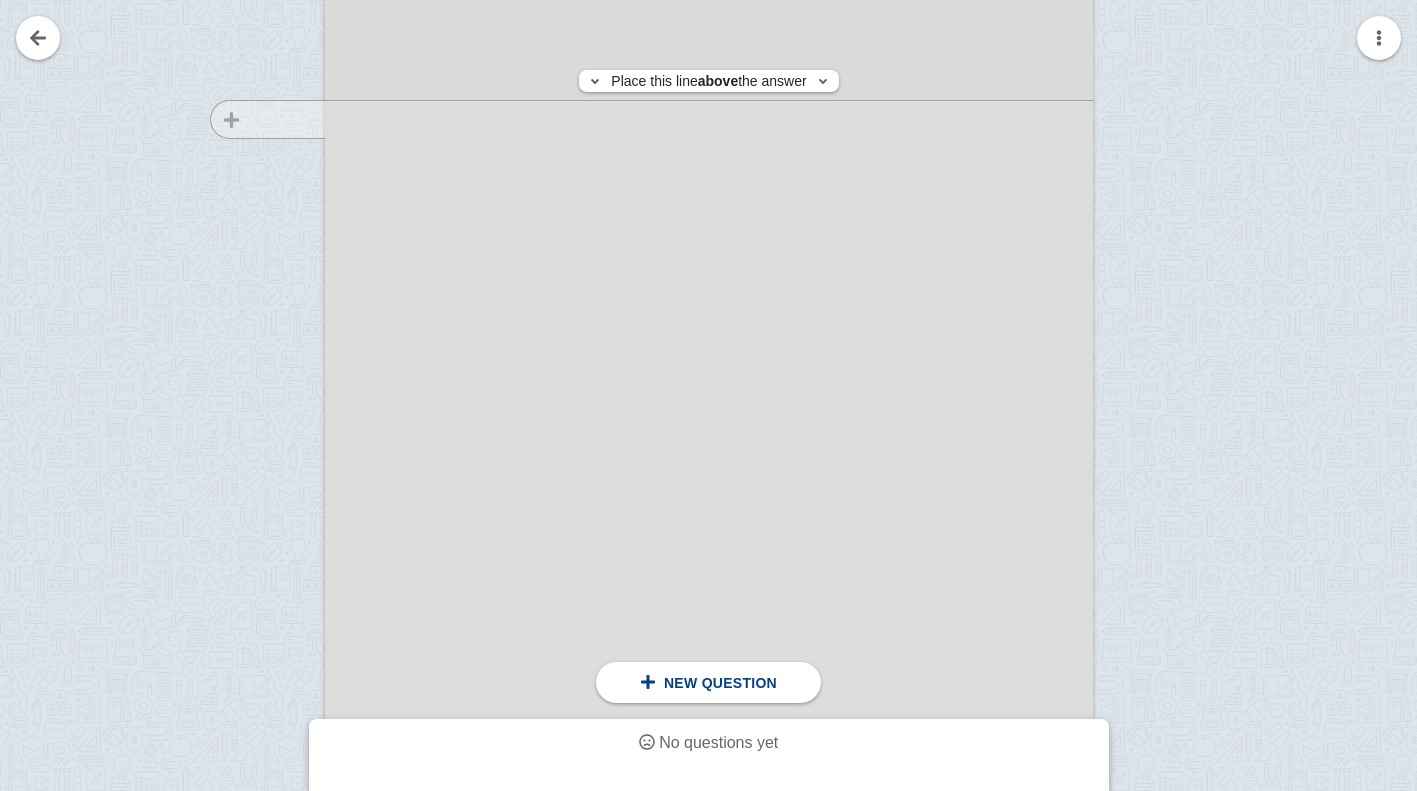 click at bounding box center (258, 525) 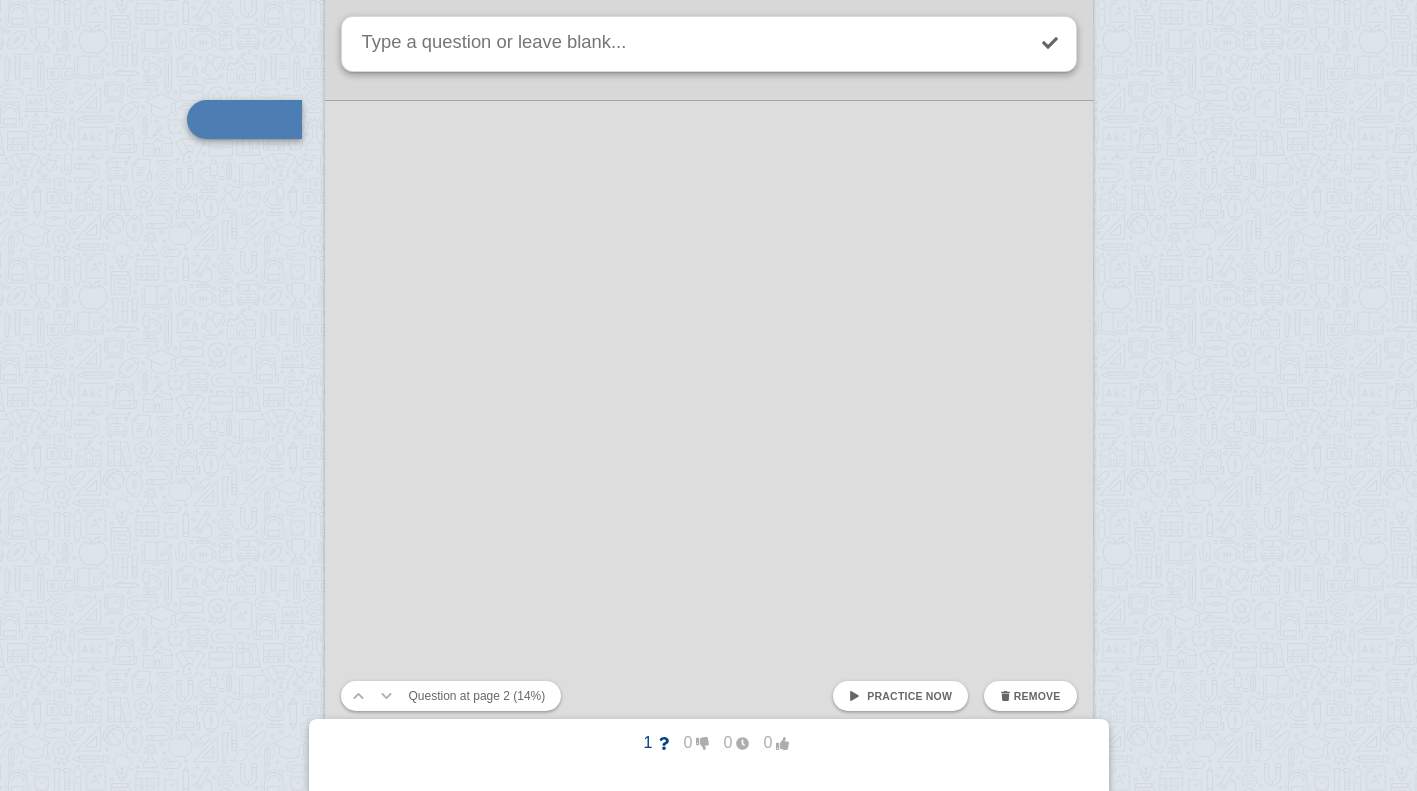scroll, scrollTop: 1460, scrollLeft: 0, axis: vertical 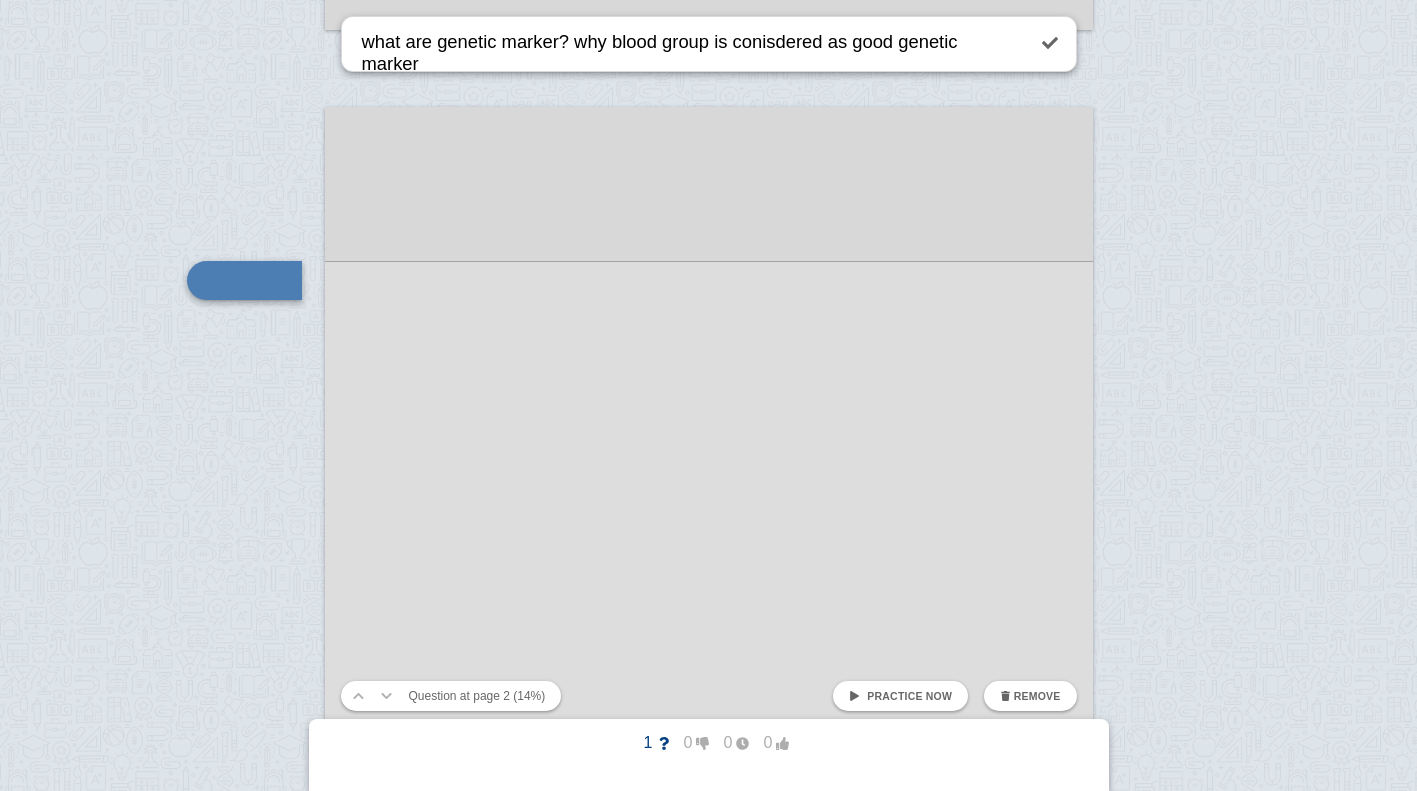 click on "what are genetic marker? why blood group is conisdered as good genetic marker" at bounding box center (691, 44) 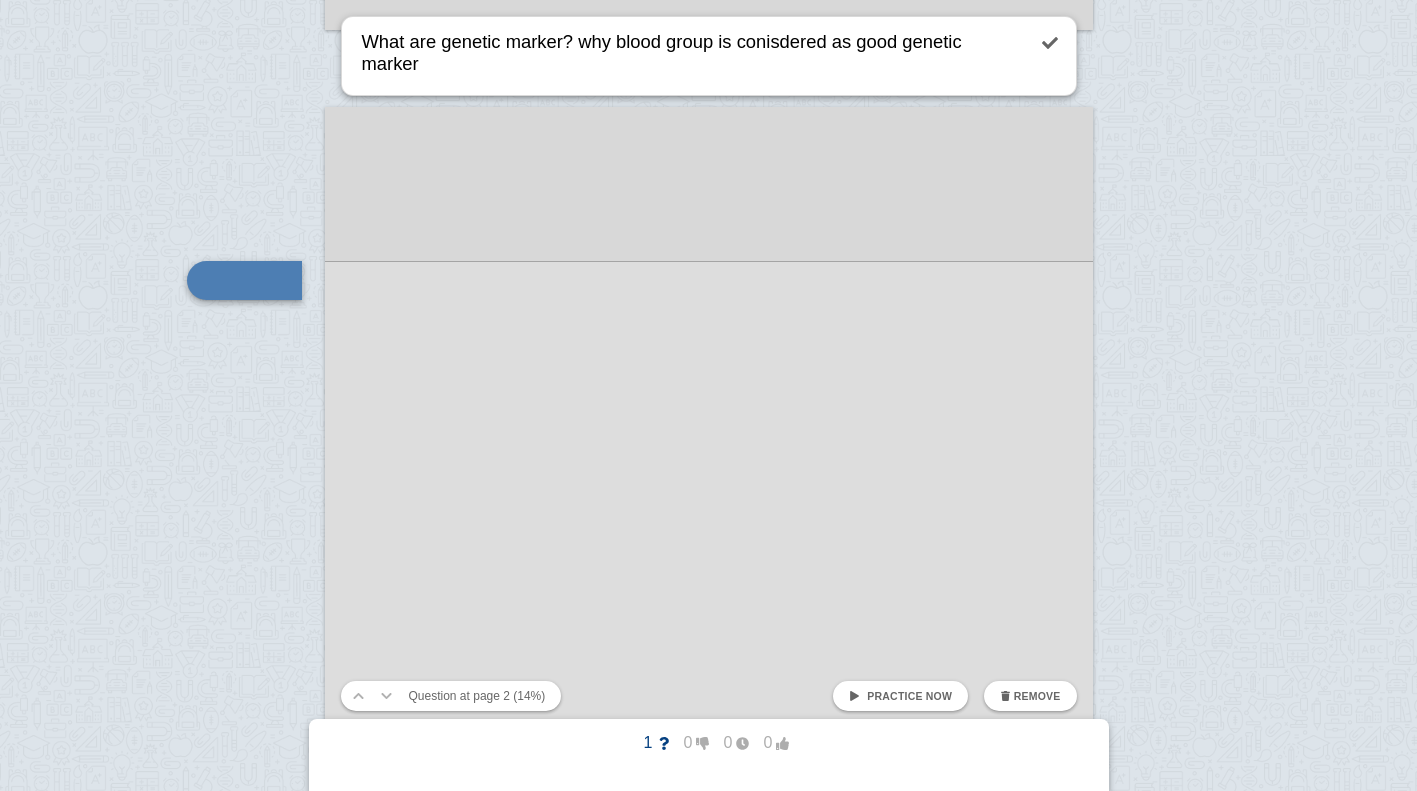 click on "What are genetic marker? why blood group is conisdered as good genetic marker" at bounding box center [691, 56] 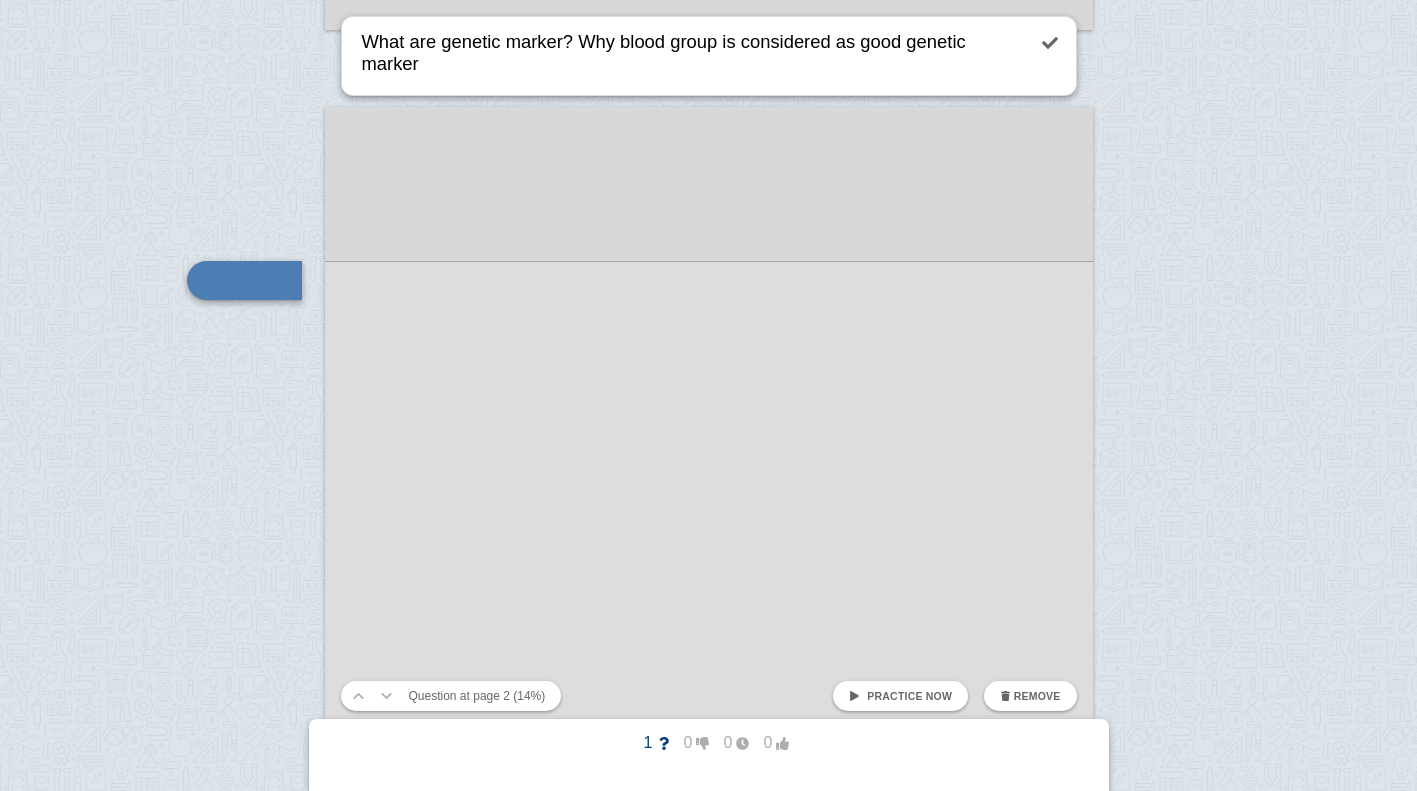 click on "What are genetic marker? Why blood group is considered as good genetic marker" at bounding box center (691, 56) 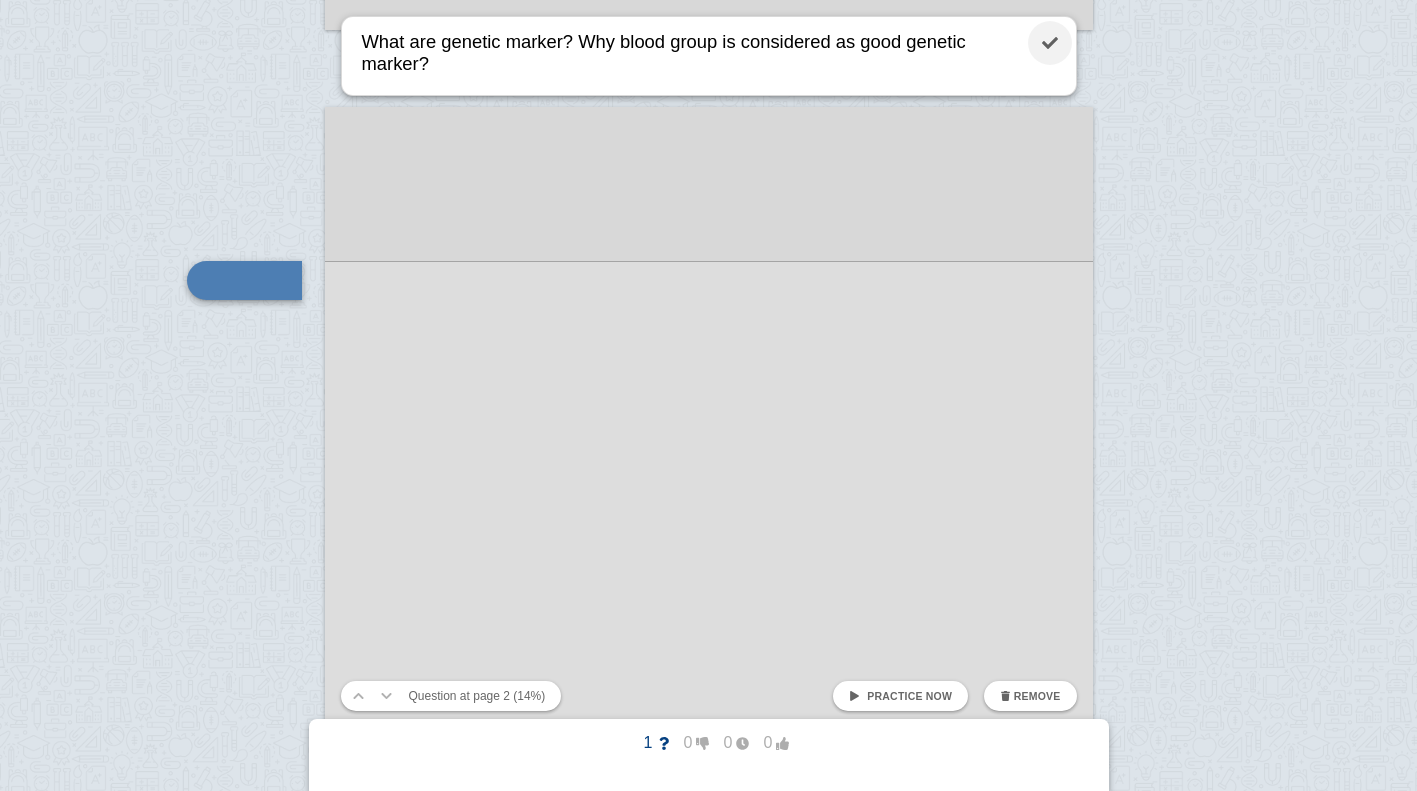 type on "What are genetic marker? Why blood group is considered as good genetic marker?" 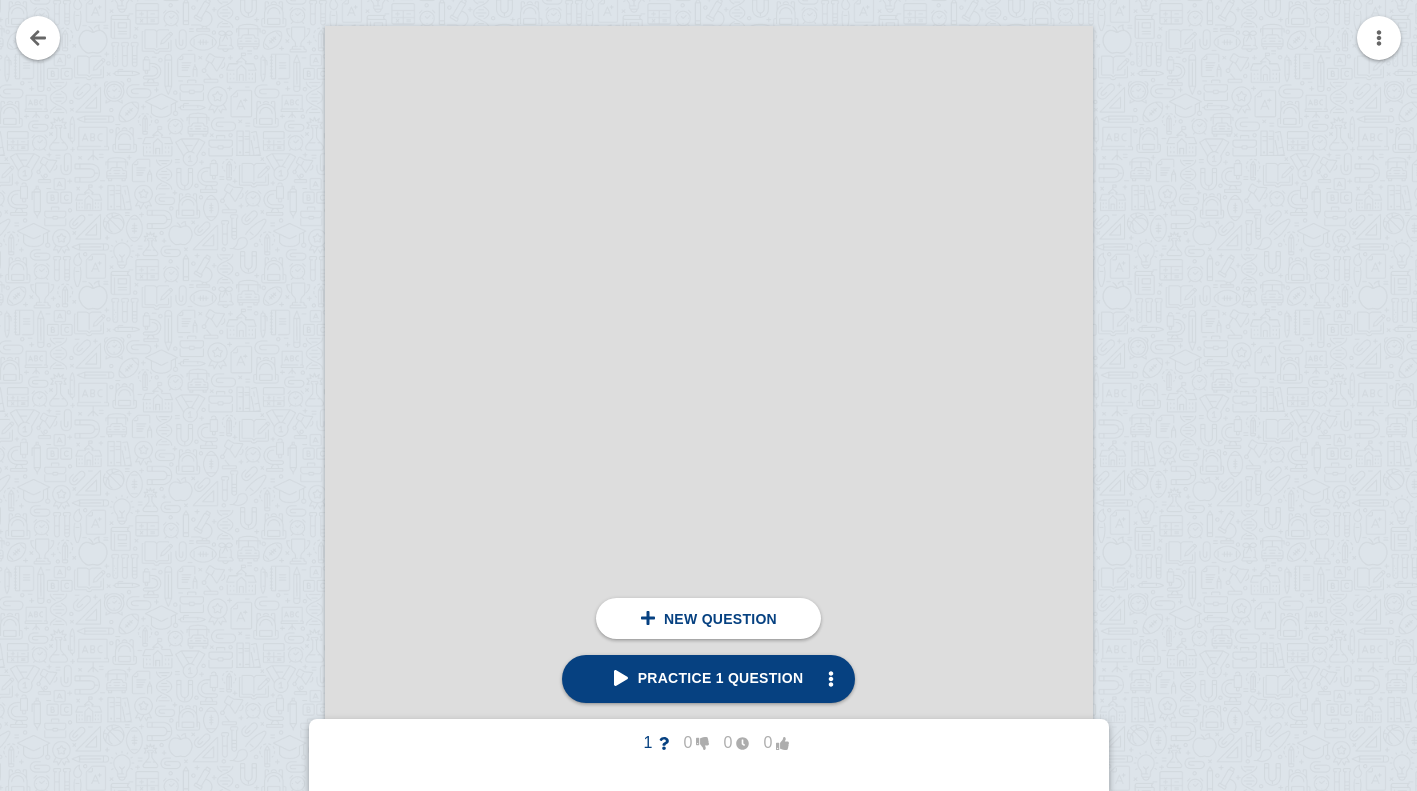 scroll, scrollTop: 3943, scrollLeft: 0, axis: vertical 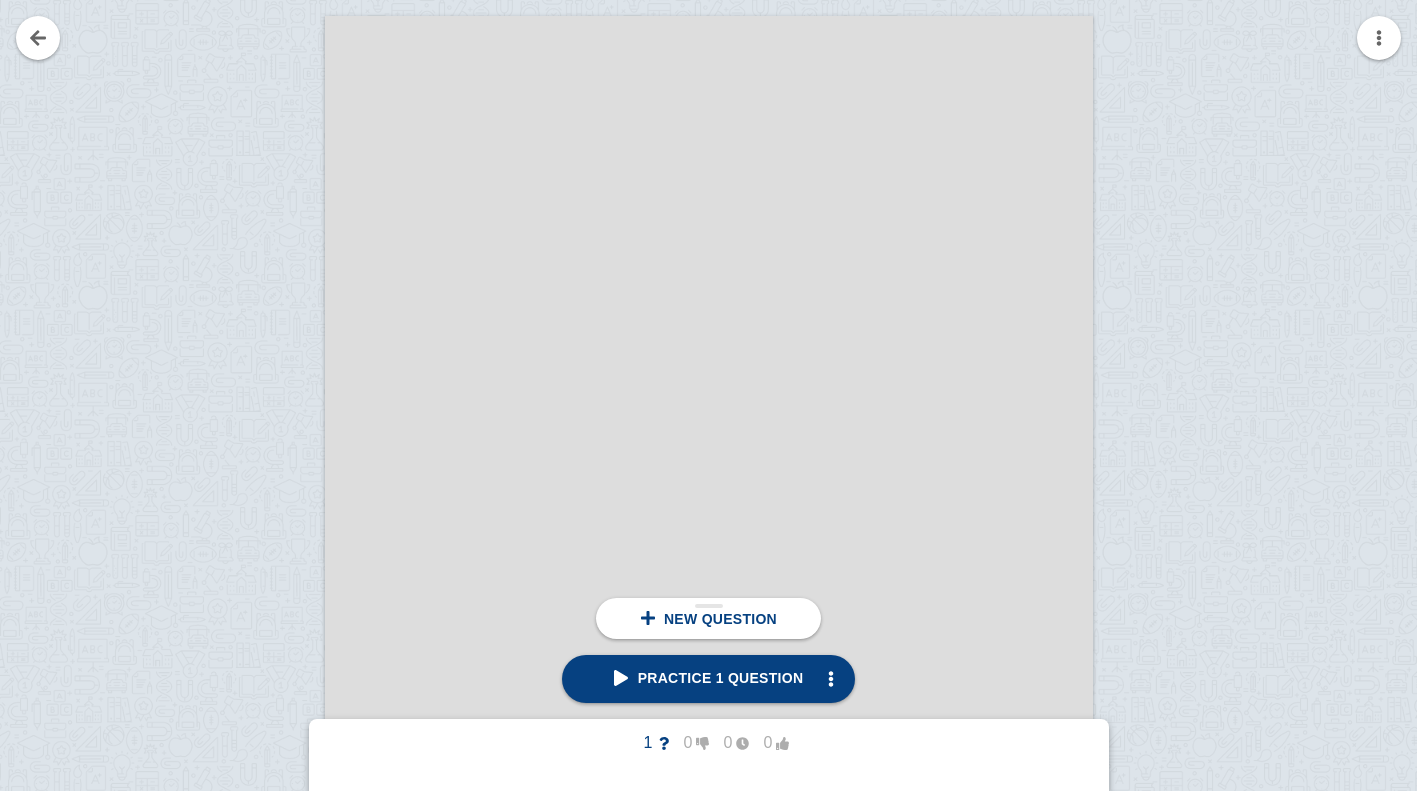 click on "New question" at bounding box center (720, 619) 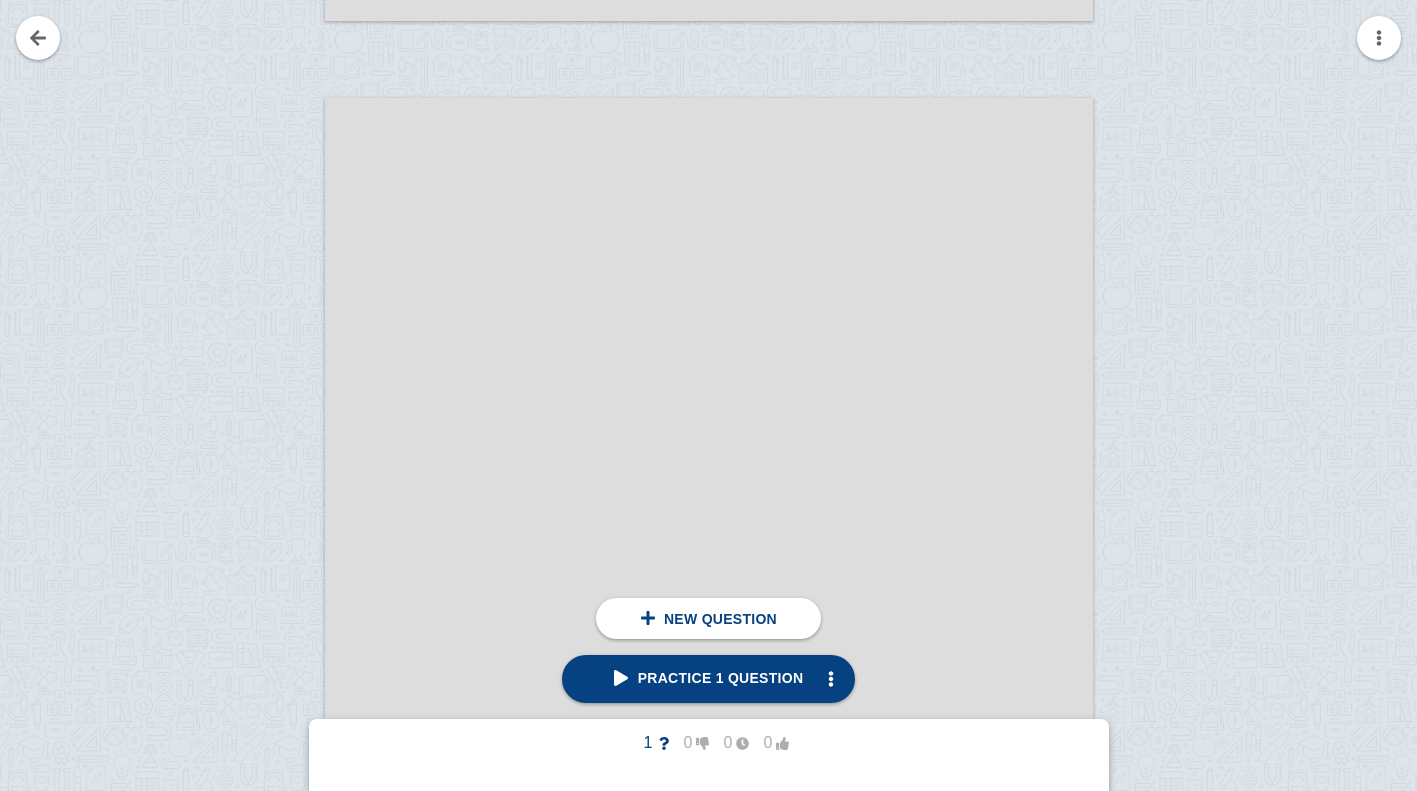 scroll, scrollTop: 3857, scrollLeft: 0, axis: vertical 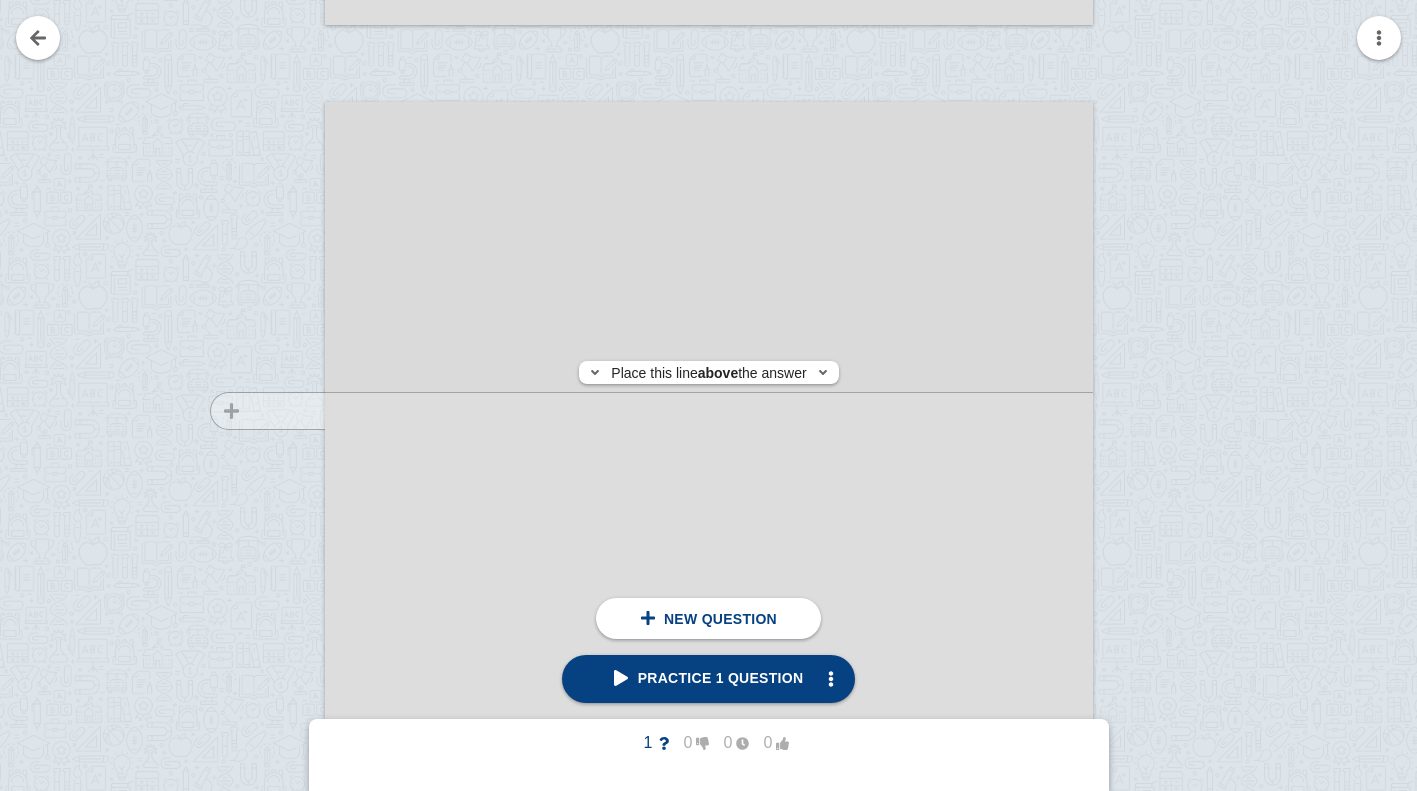 click at bounding box center (258, 684) 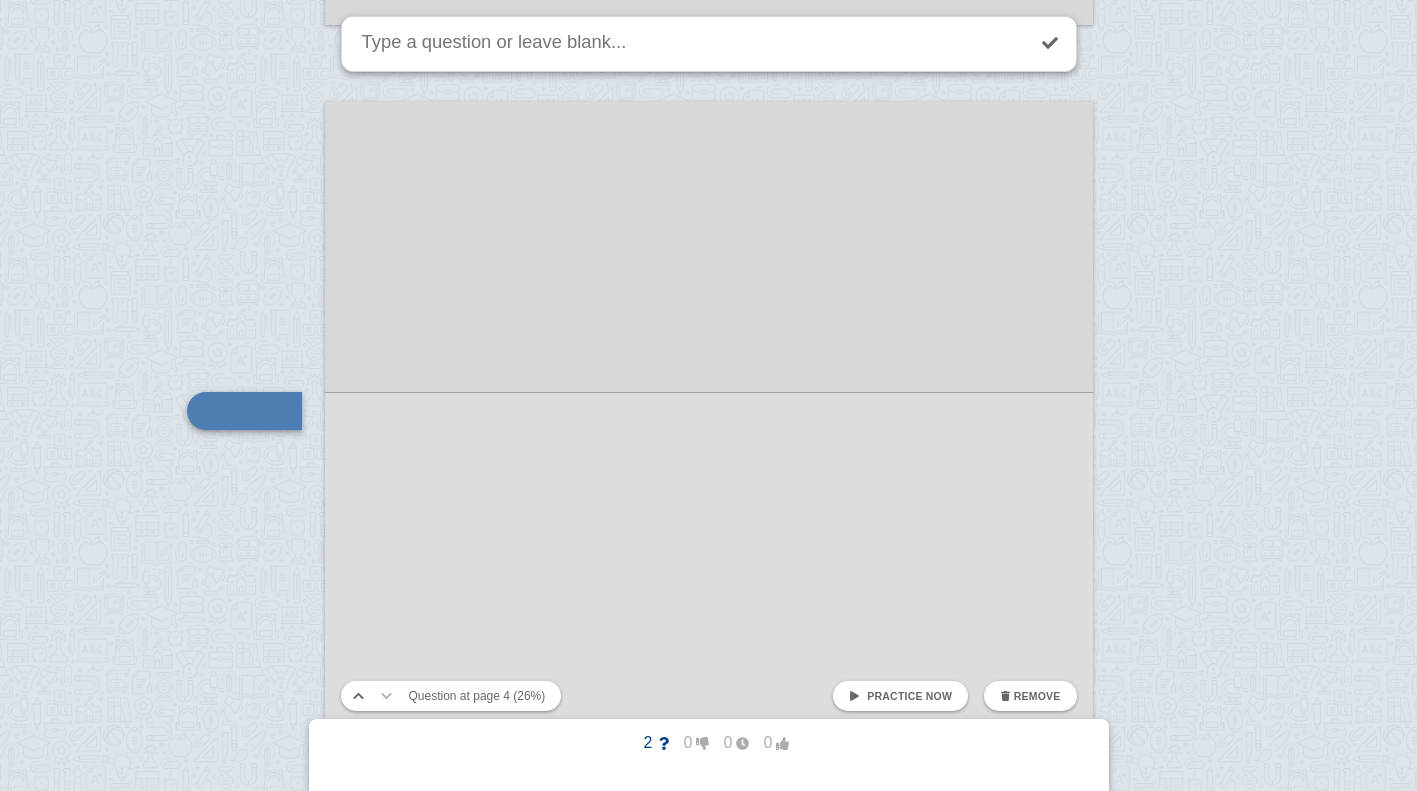 scroll, scrollTop: 3988, scrollLeft: 0, axis: vertical 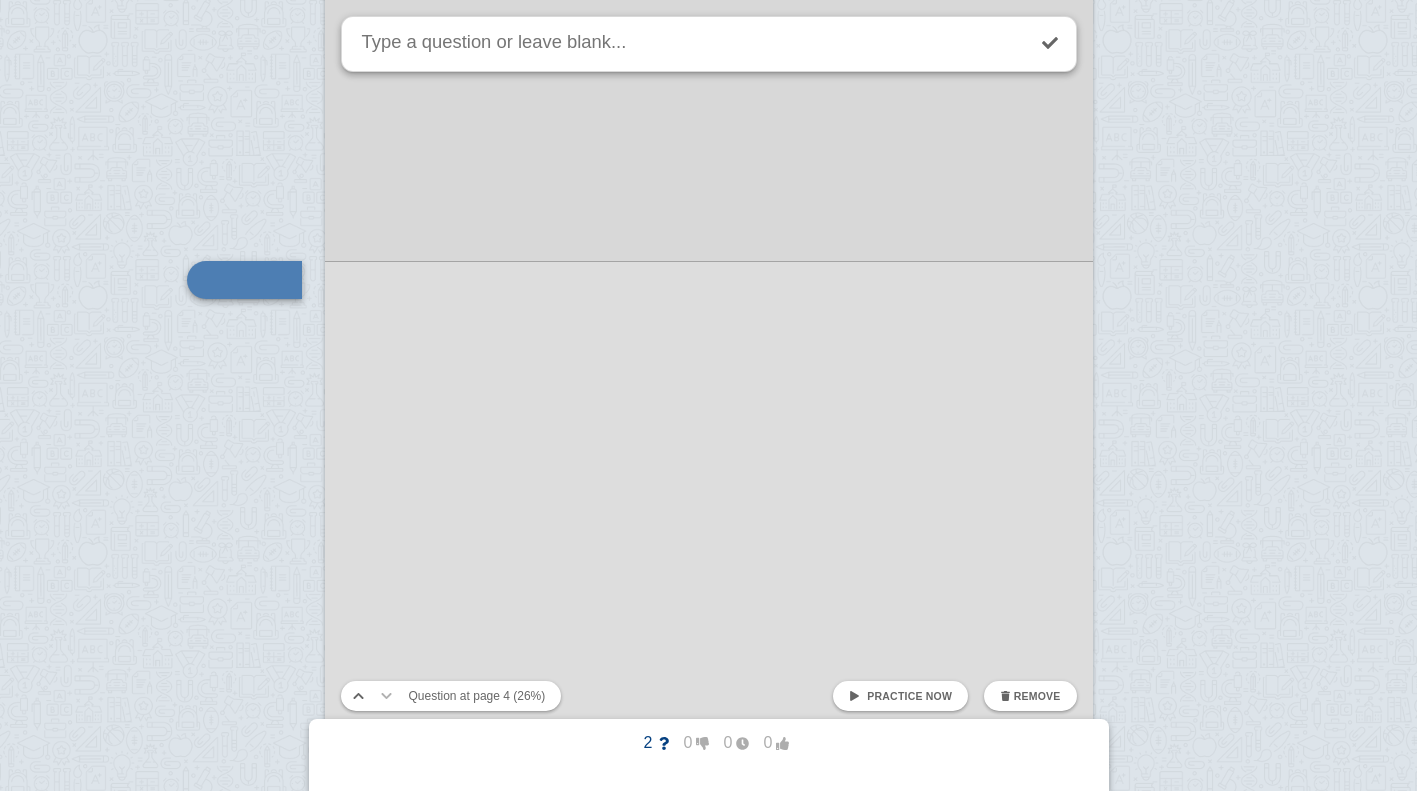 type on "r" 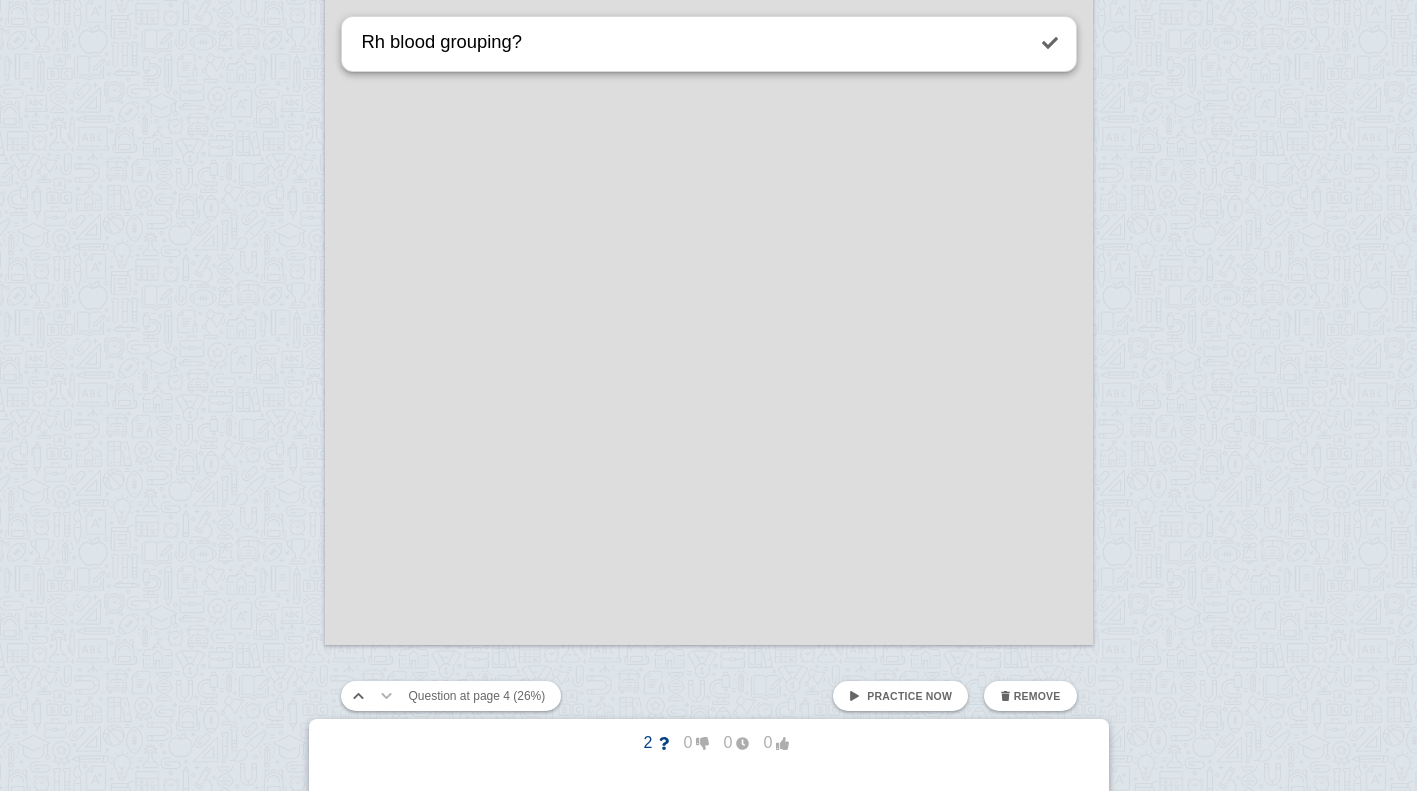 scroll, scrollTop: 4439, scrollLeft: 0, axis: vertical 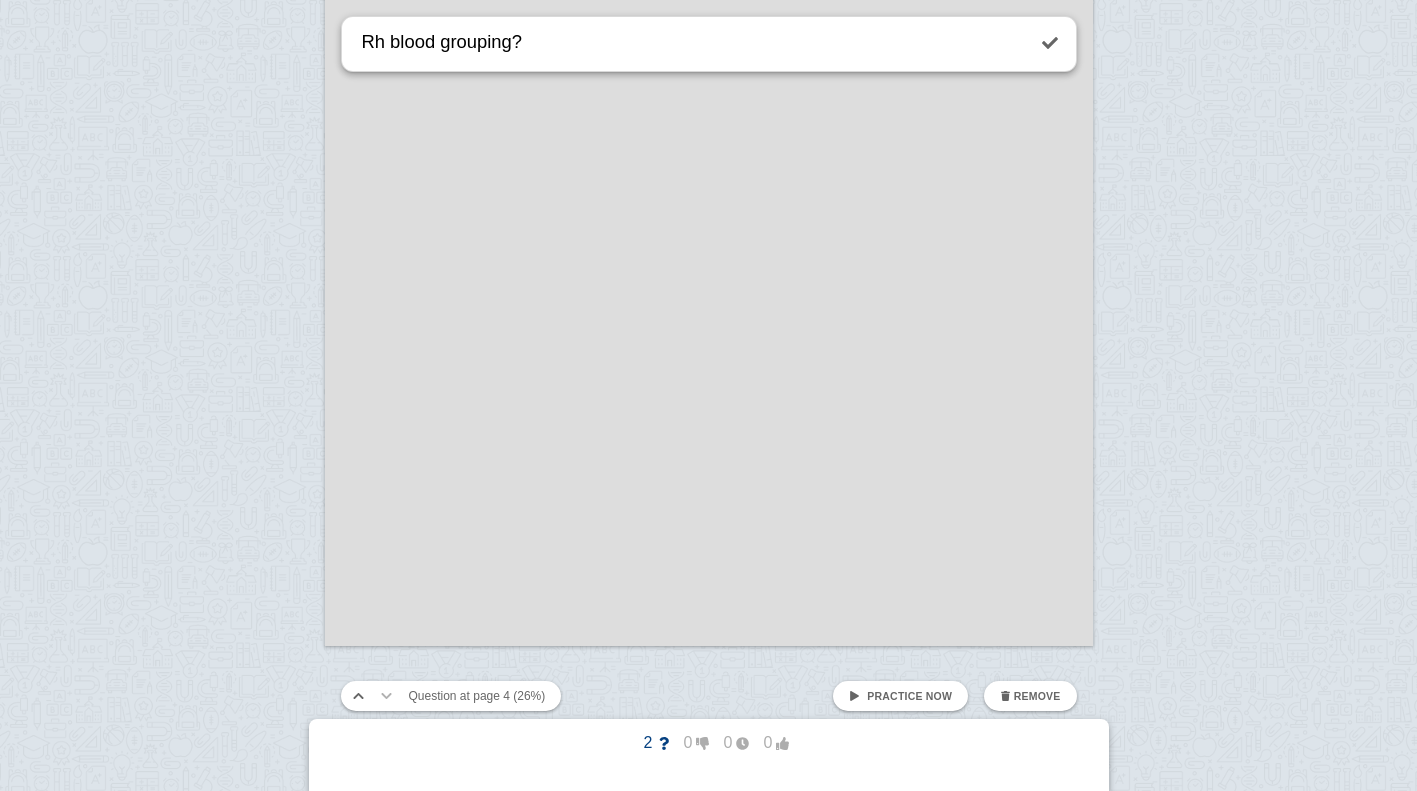 click on "Rh blood grouping?" at bounding box center [691, 44] 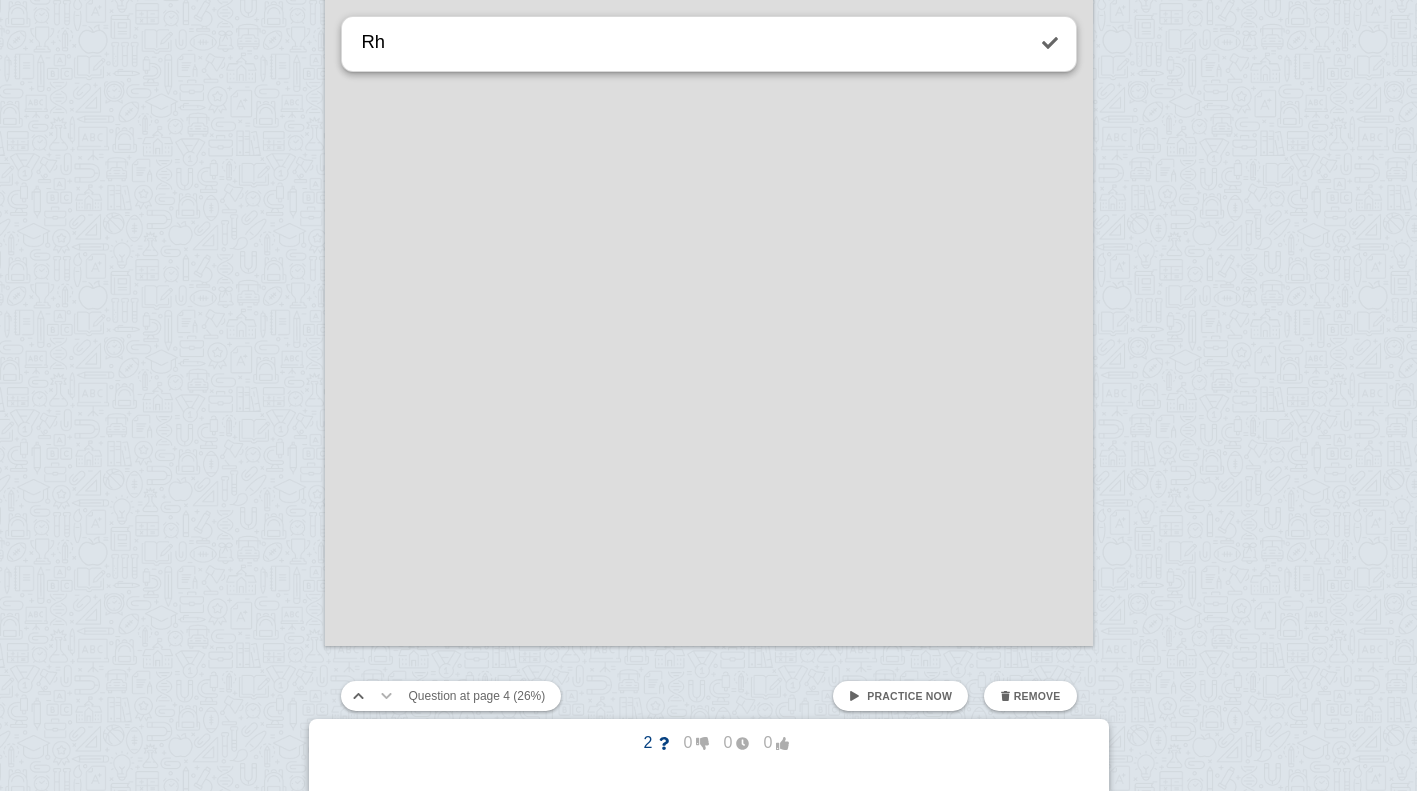 type on "R" 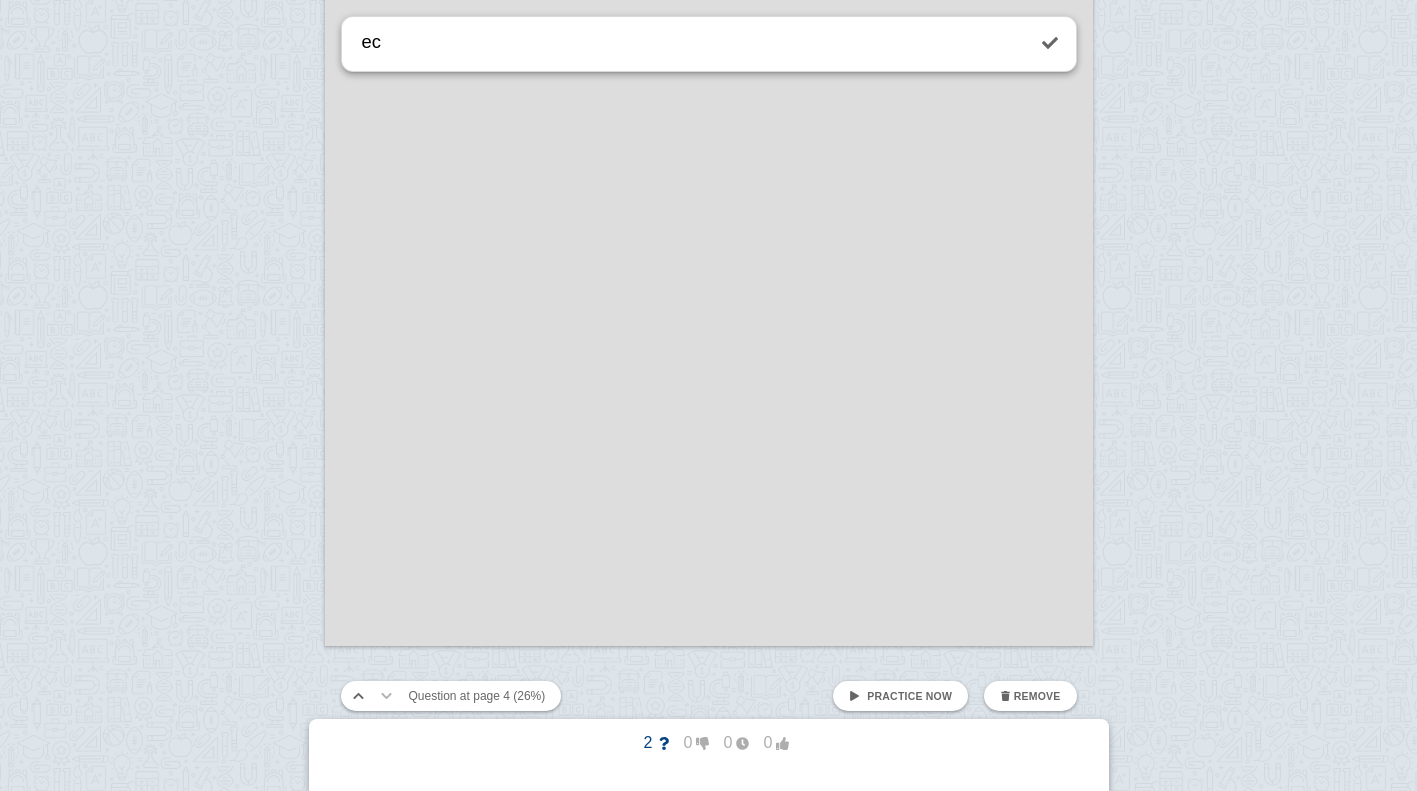 type on "e" 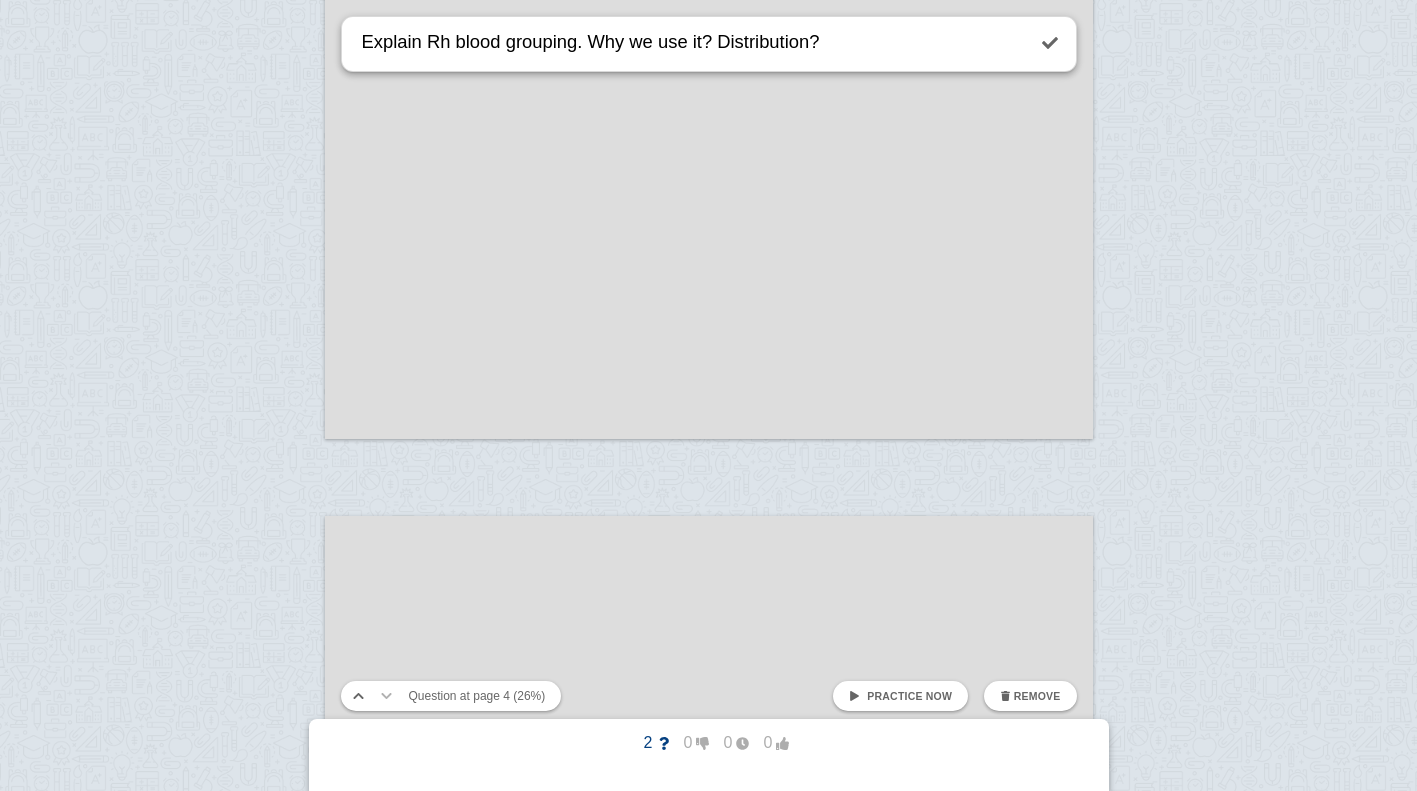 scroll, scrollTop: 4618, scrollLeft: 0, axis: vertical 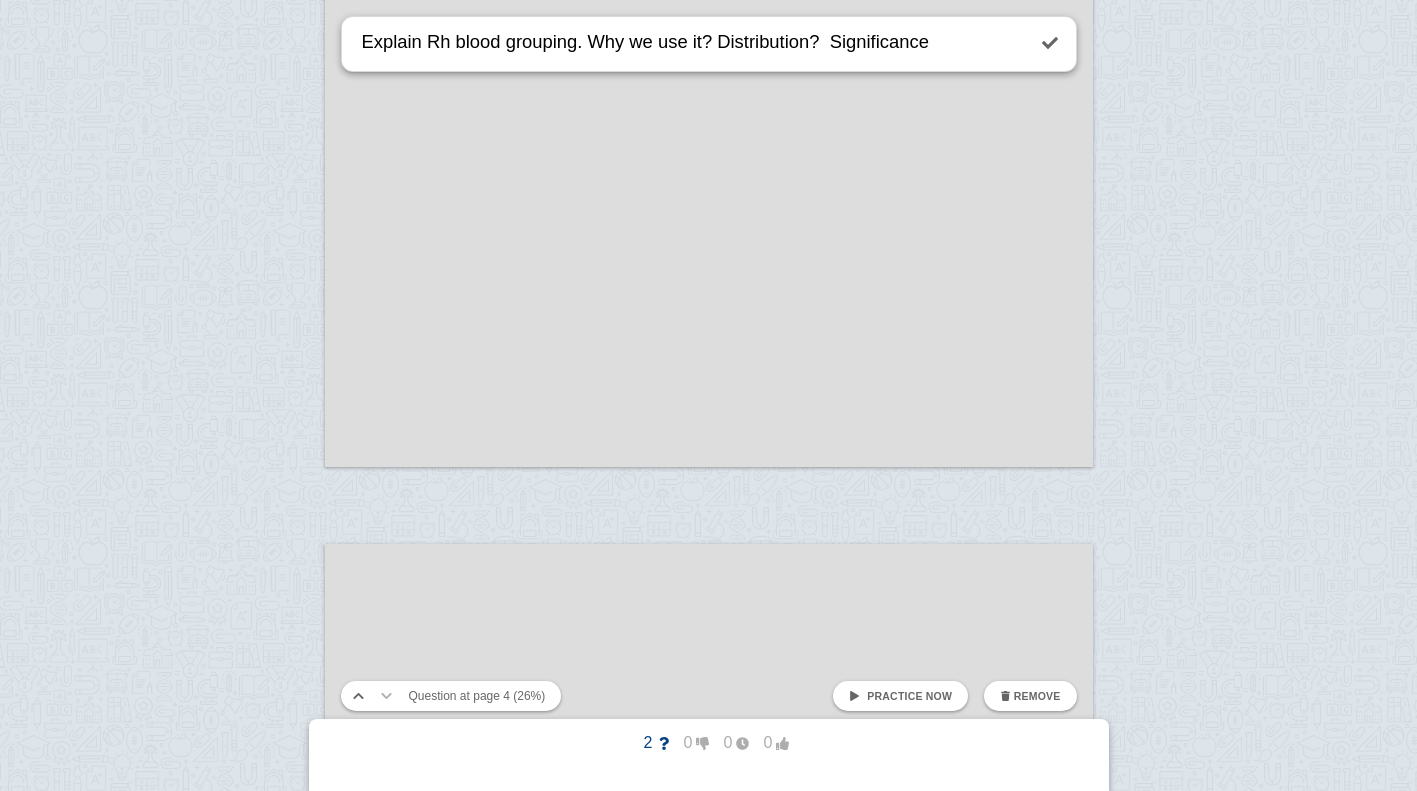 click on "Explain Rh blood grouping. Why we use it? Distribution?  Significance" at bounding box center (691, 44) 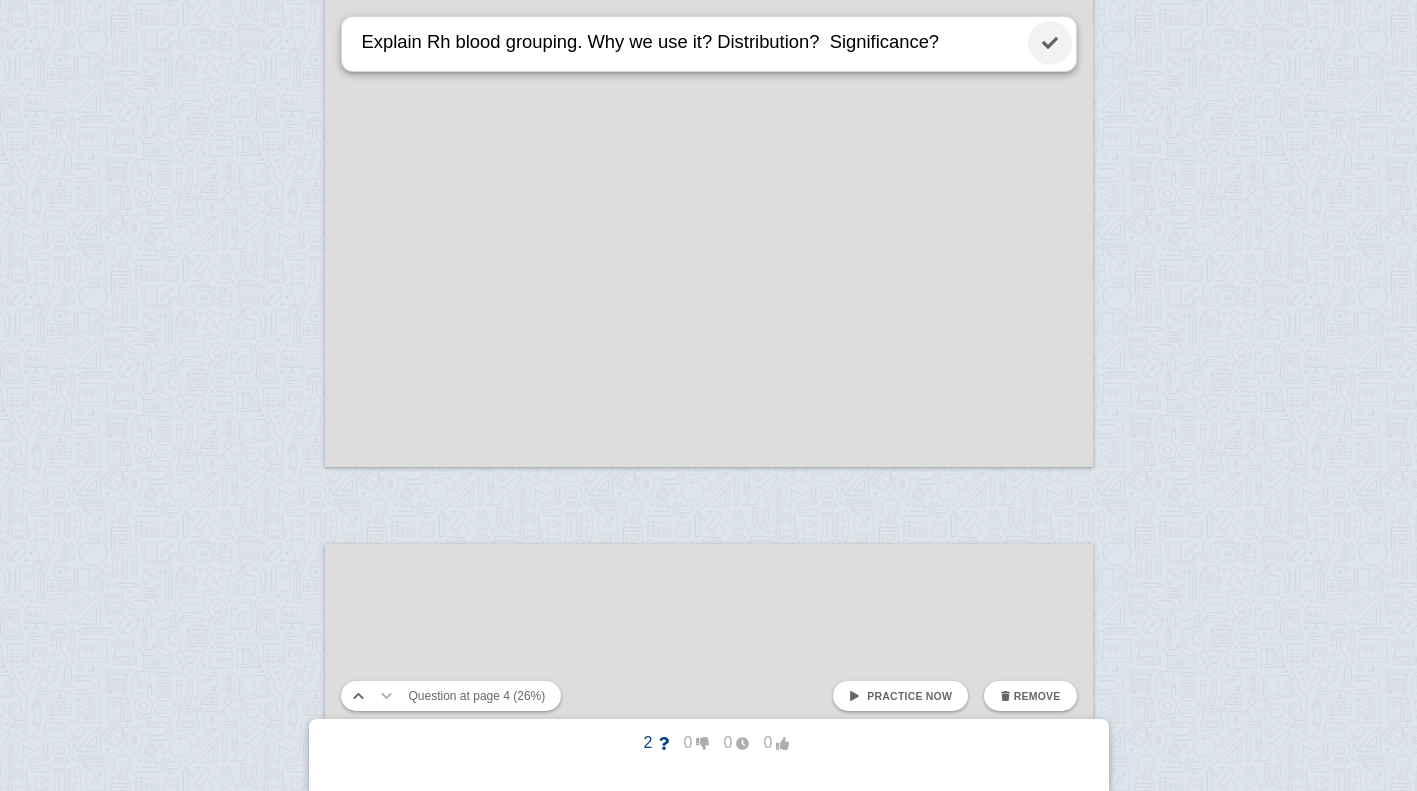 type on "Explain Rh blood grouping. Why we use it? Distribution?  Significance?" 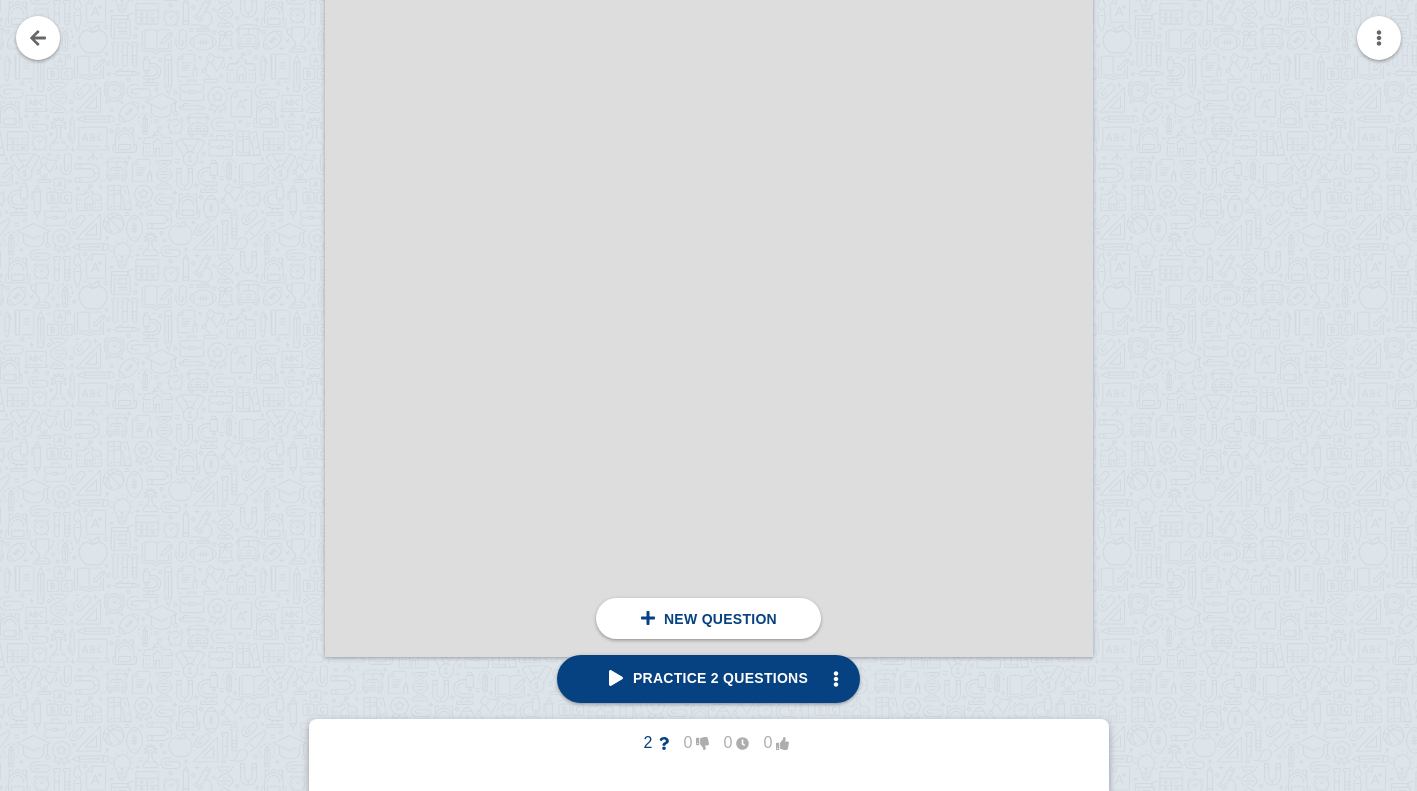 scroll, scrollTop: 92655, scrollLeft: 0, axis: vertical 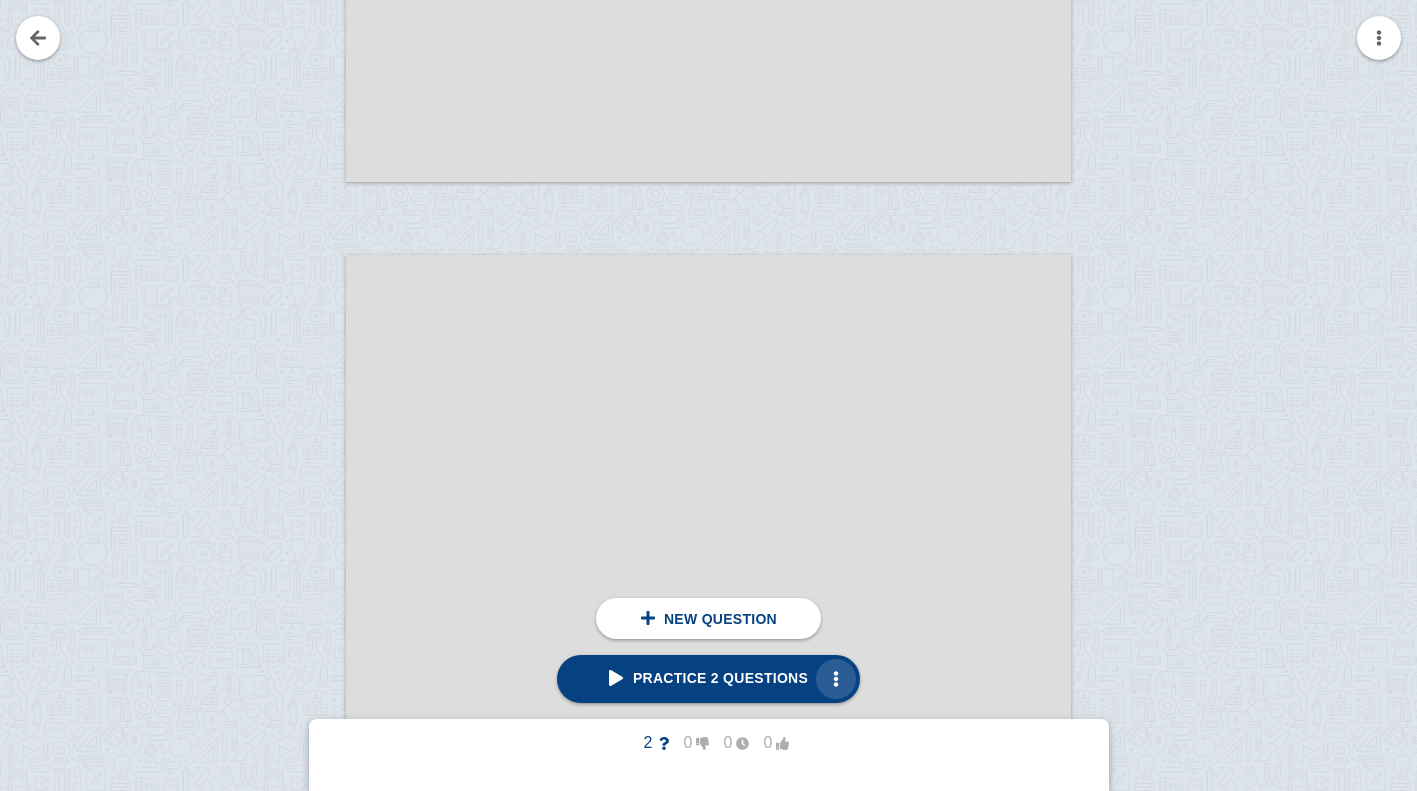 click at bounding box center [836, 679] 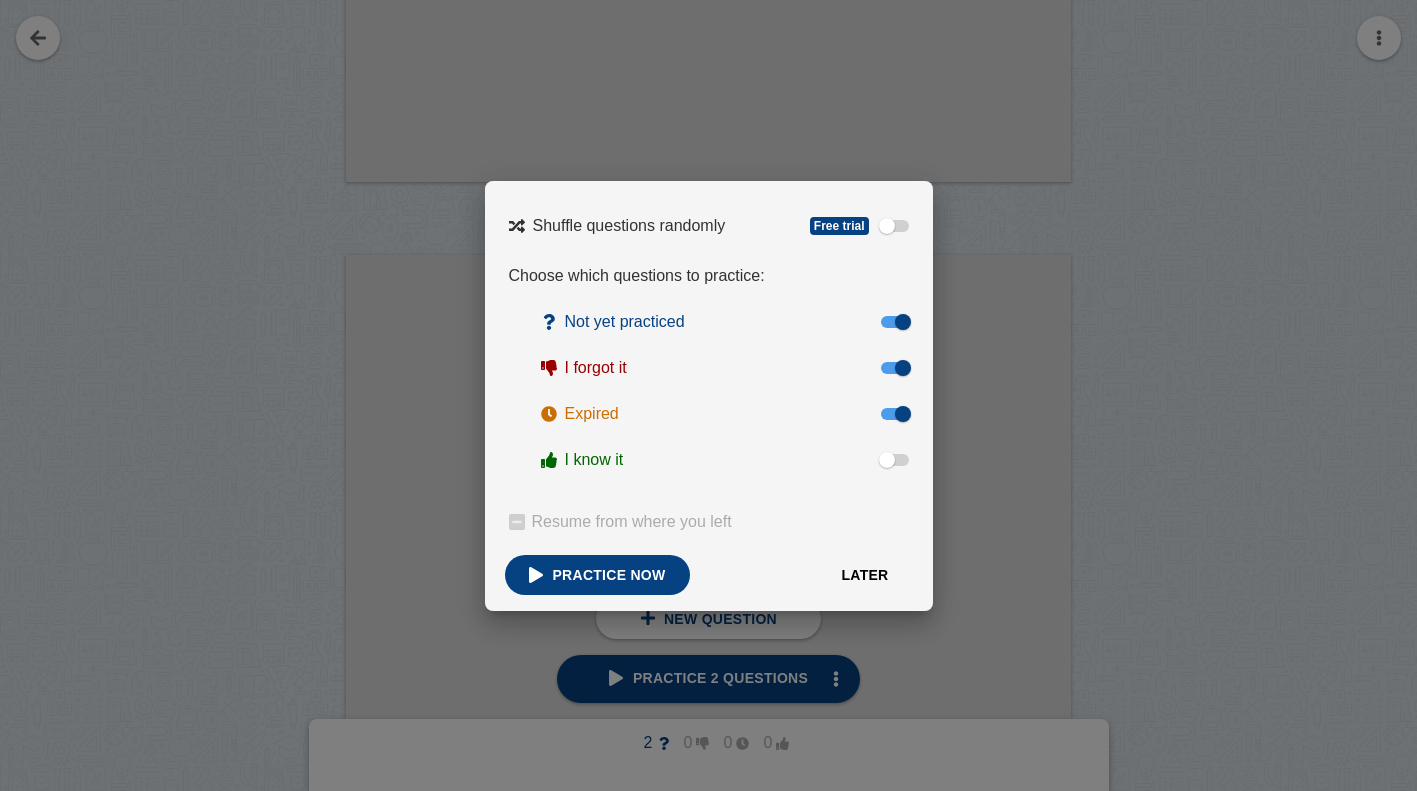 click on "Later" at bounding box center (864, 575) 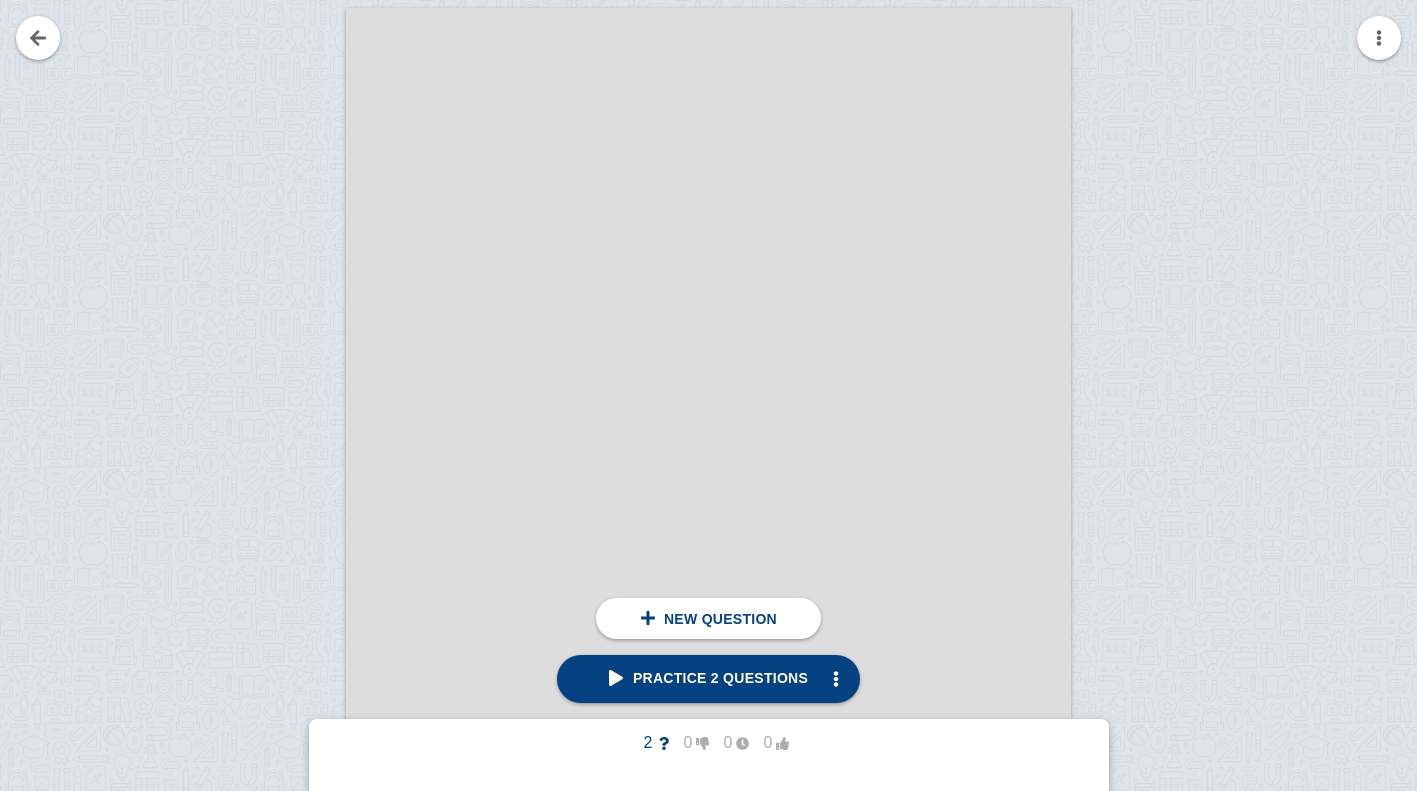 scroll, scrollTop: 140063, scrollLeft: 0, axis: vertical 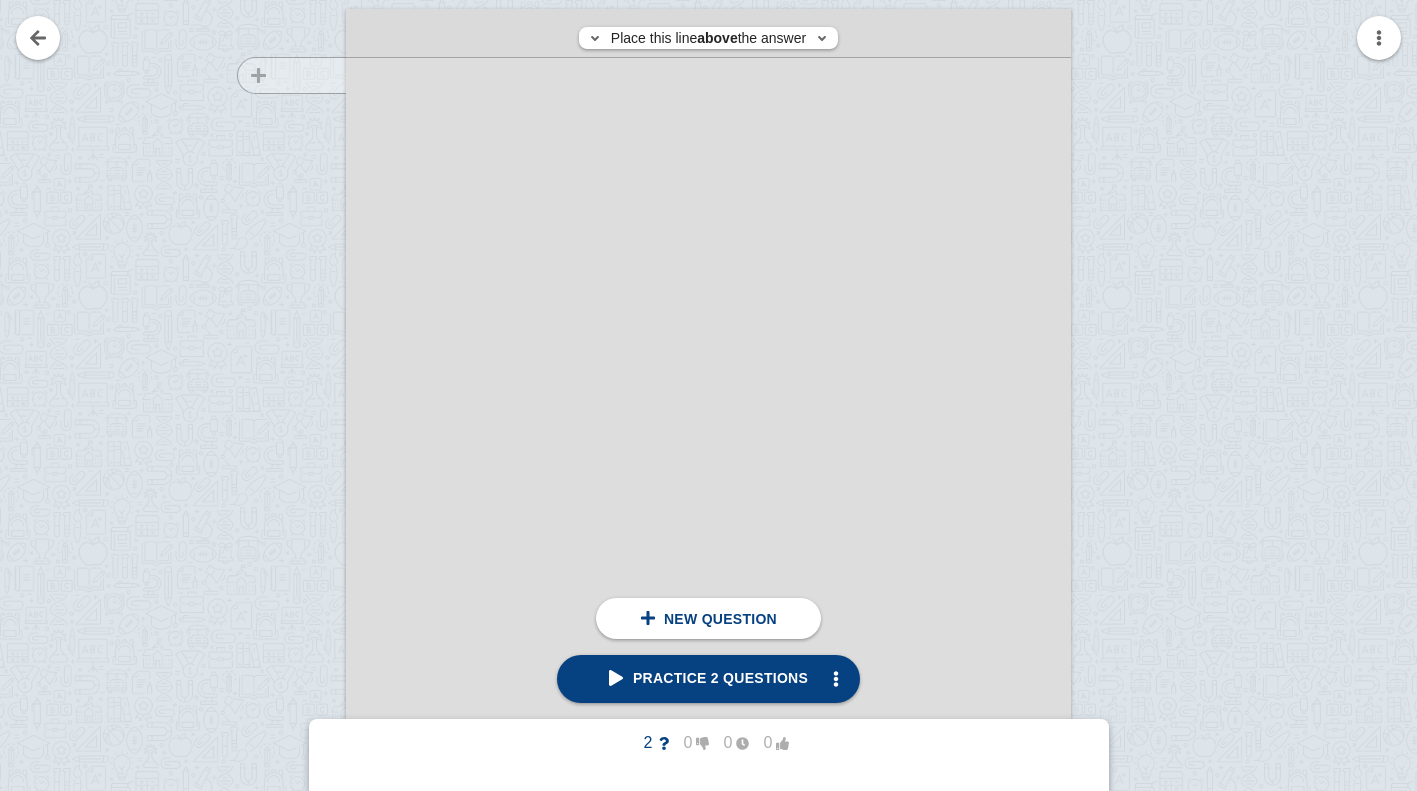 click at bounding box center [282, 557] 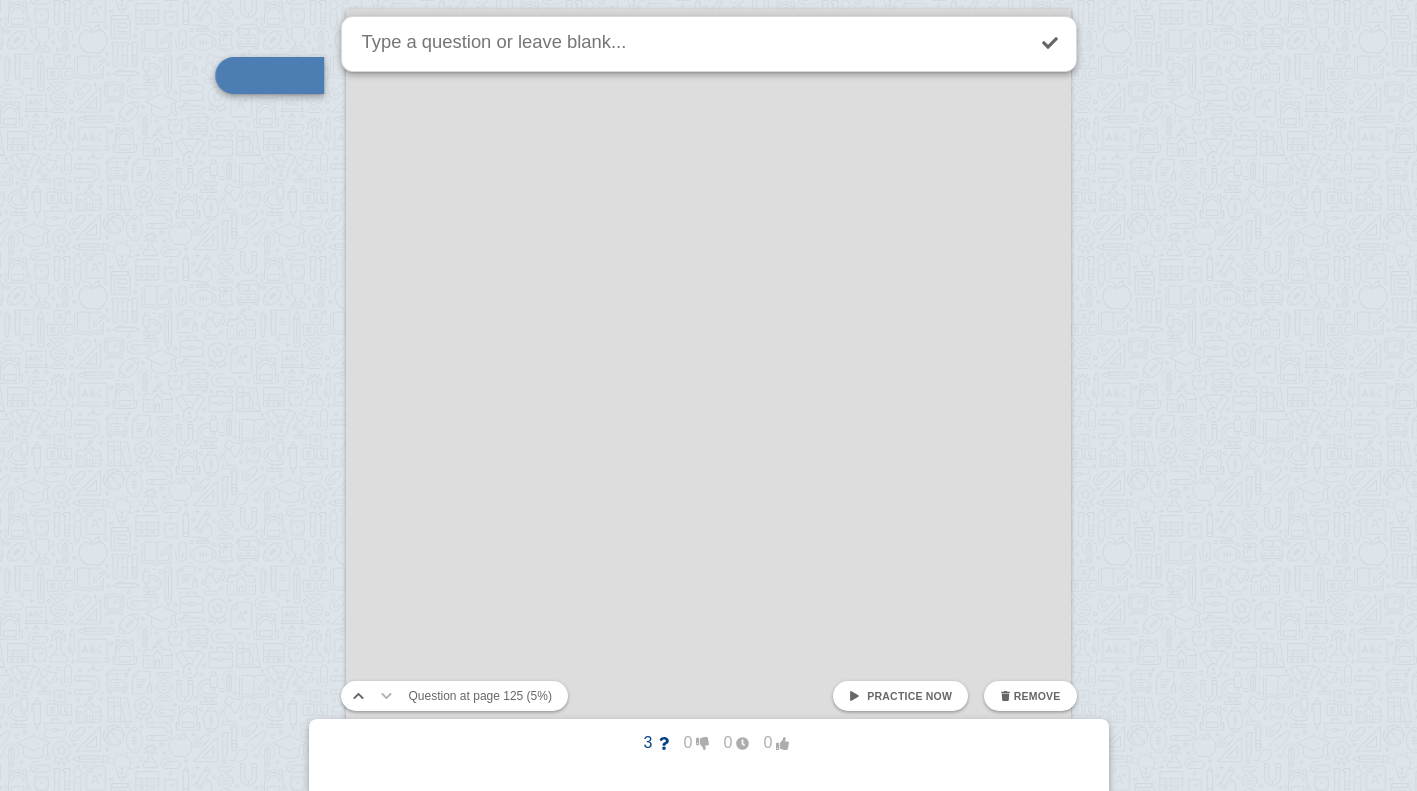 scroll, scrollTop: 139859, scrollLeft: 0, axis: vertical 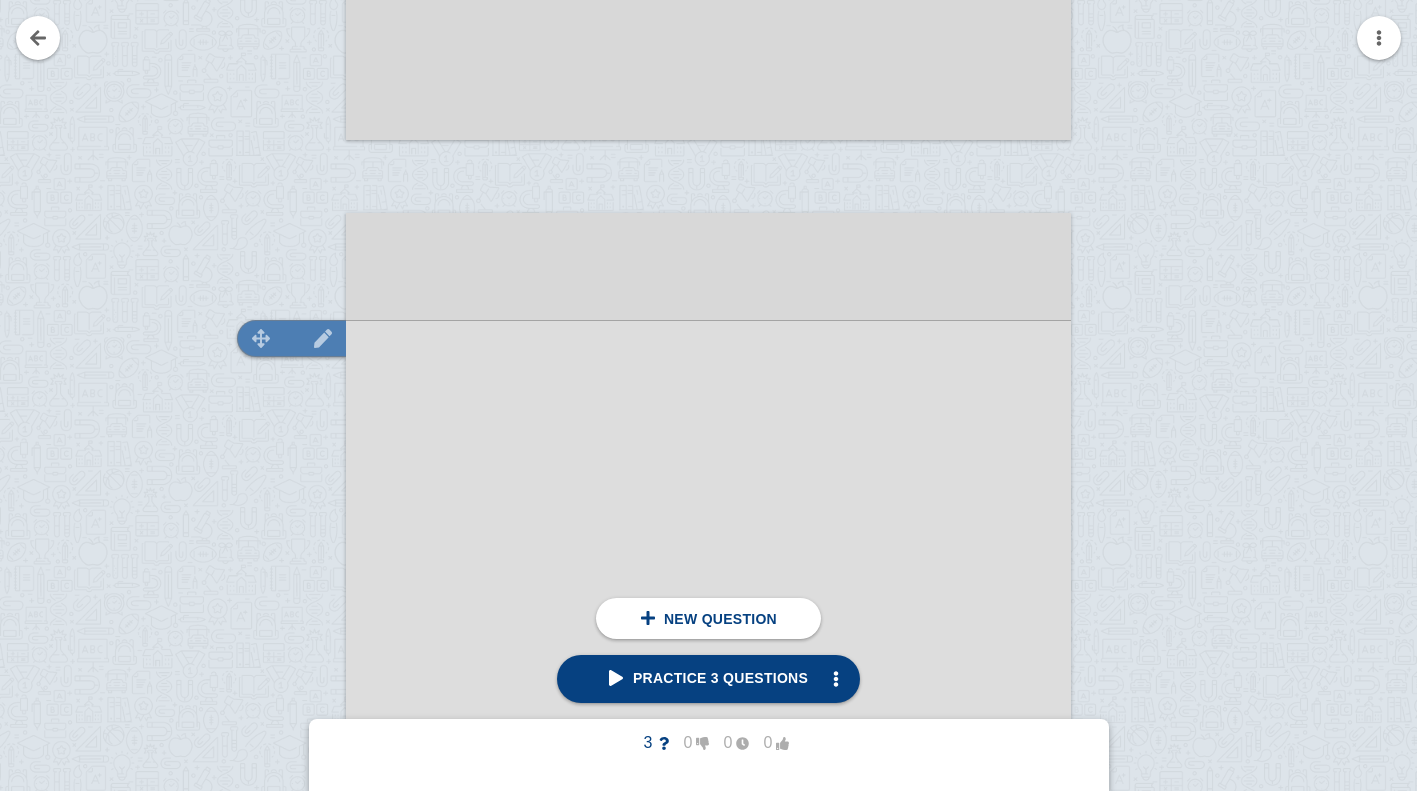 click at bounding box center [323, 338] 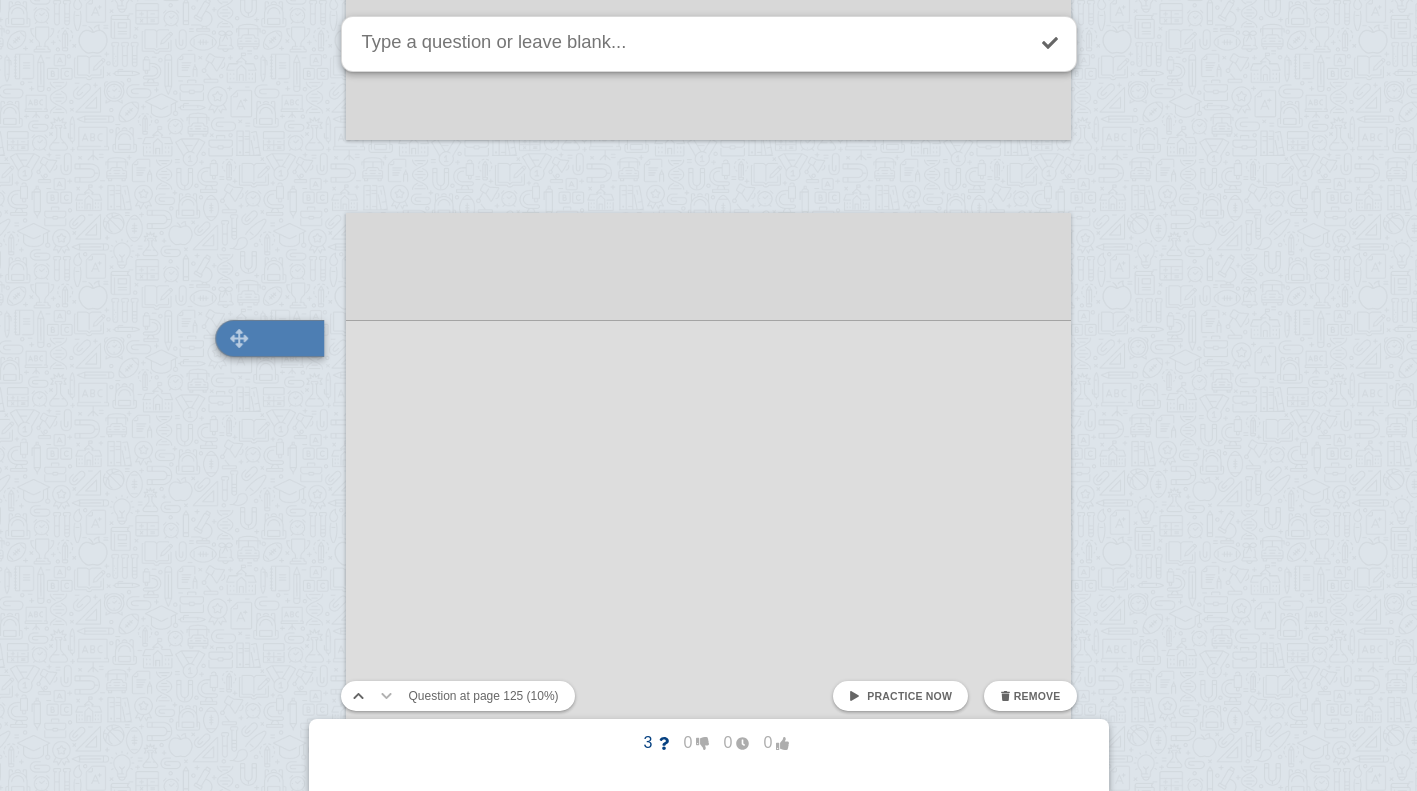 scroll, scrollTop: 139918, scrollLeft: 0, axis: vertical 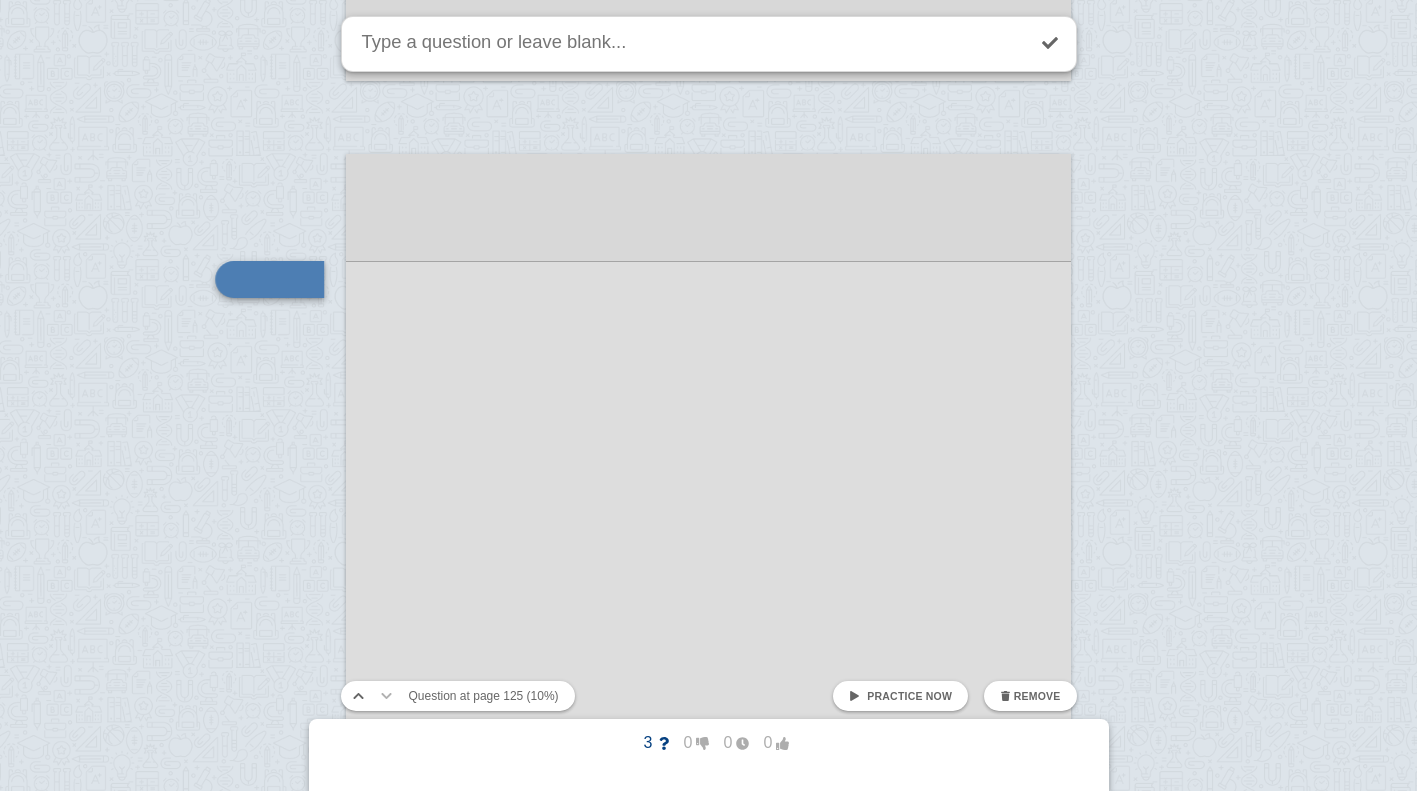 type on "e" 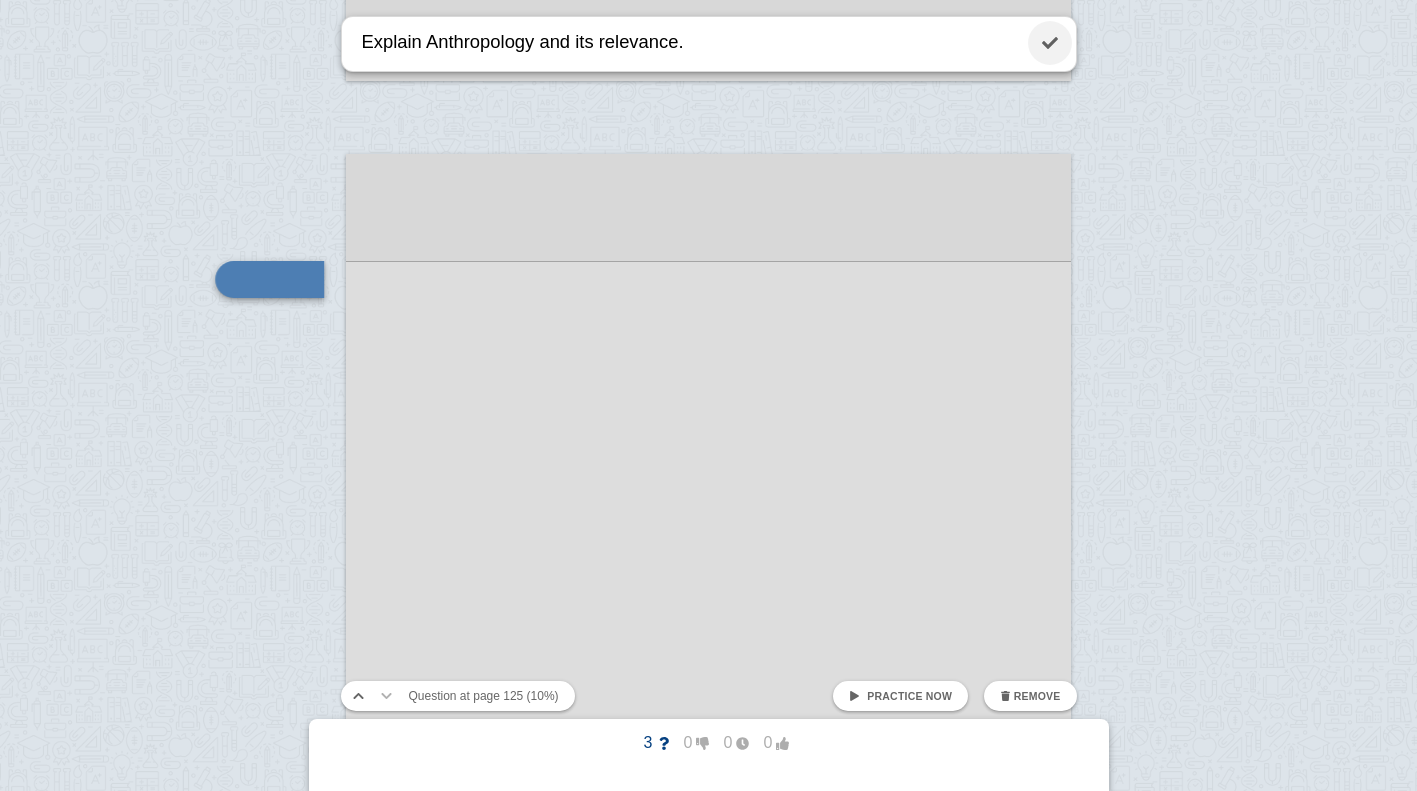 type on "Explain Anthropology and its relevance." 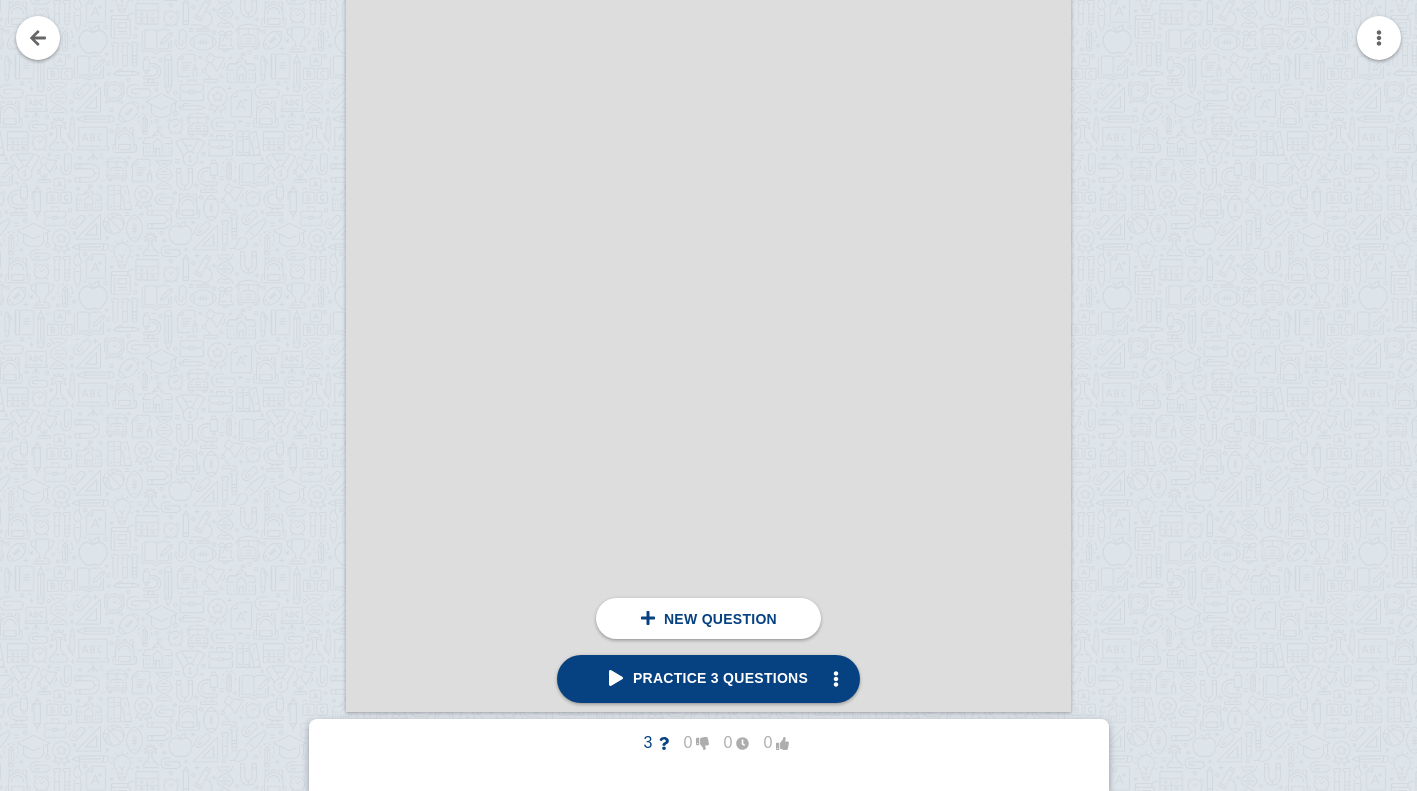 scroll, scrollTop: 142684, scrollLeft: 0, axis: vertical 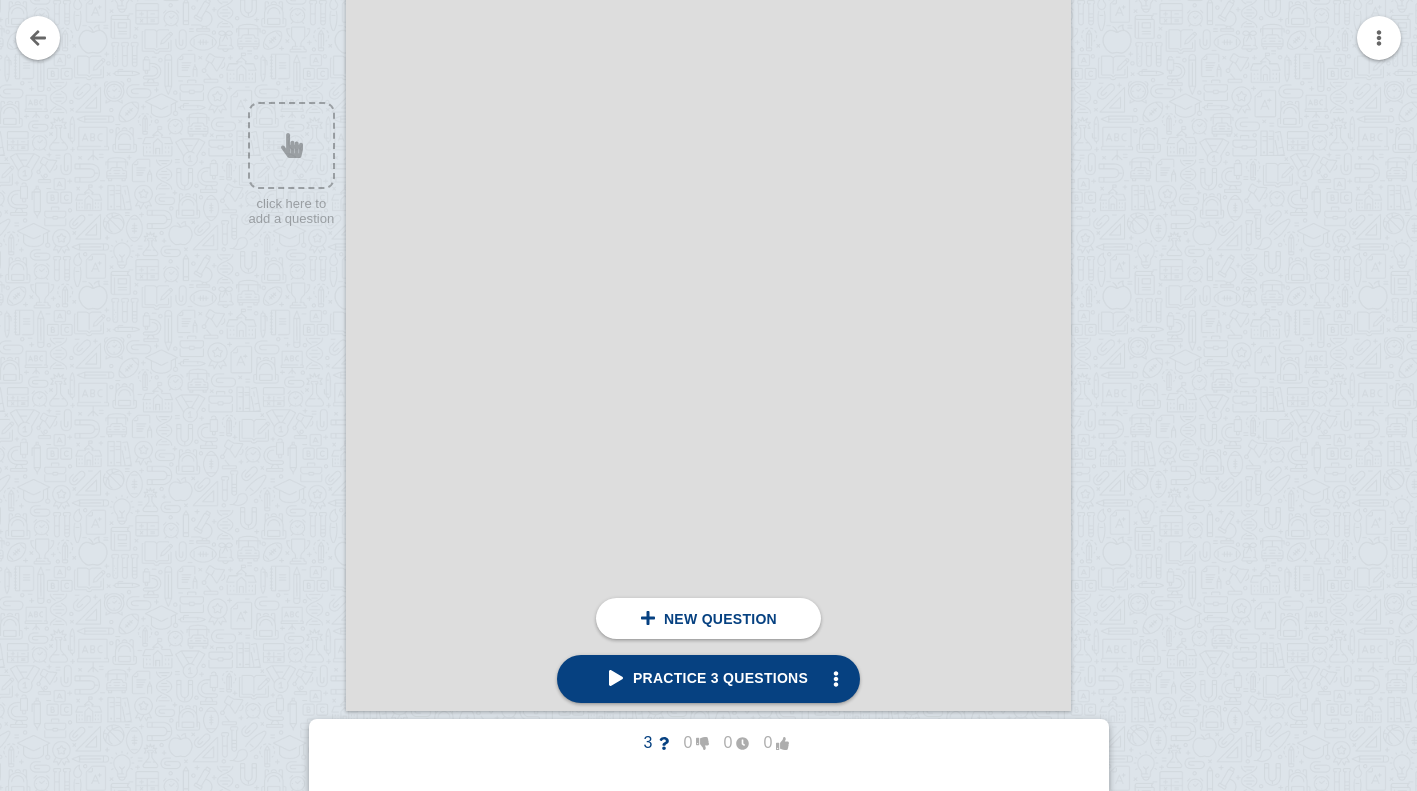 click at bounding box center [708, 180] 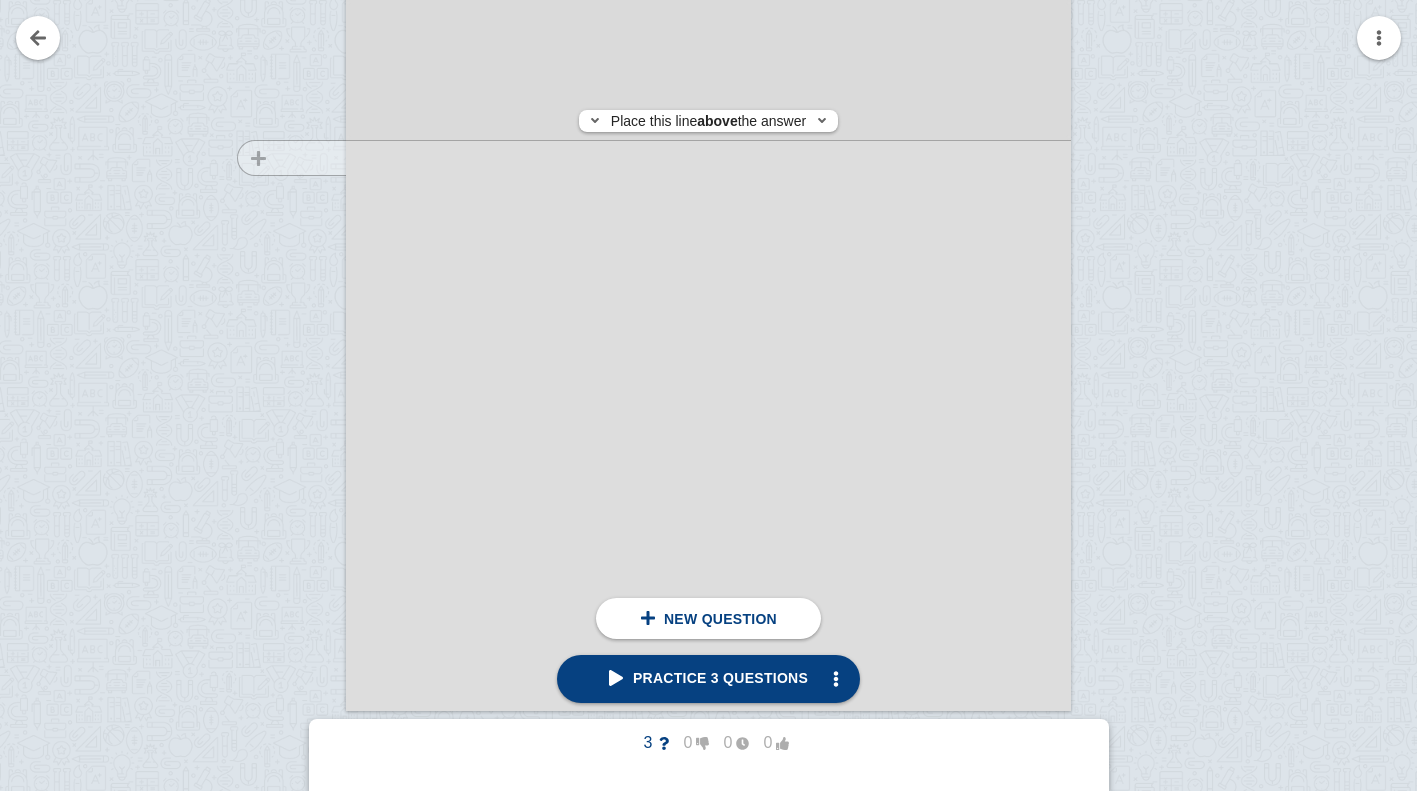 click at bounding box center [282, 198] 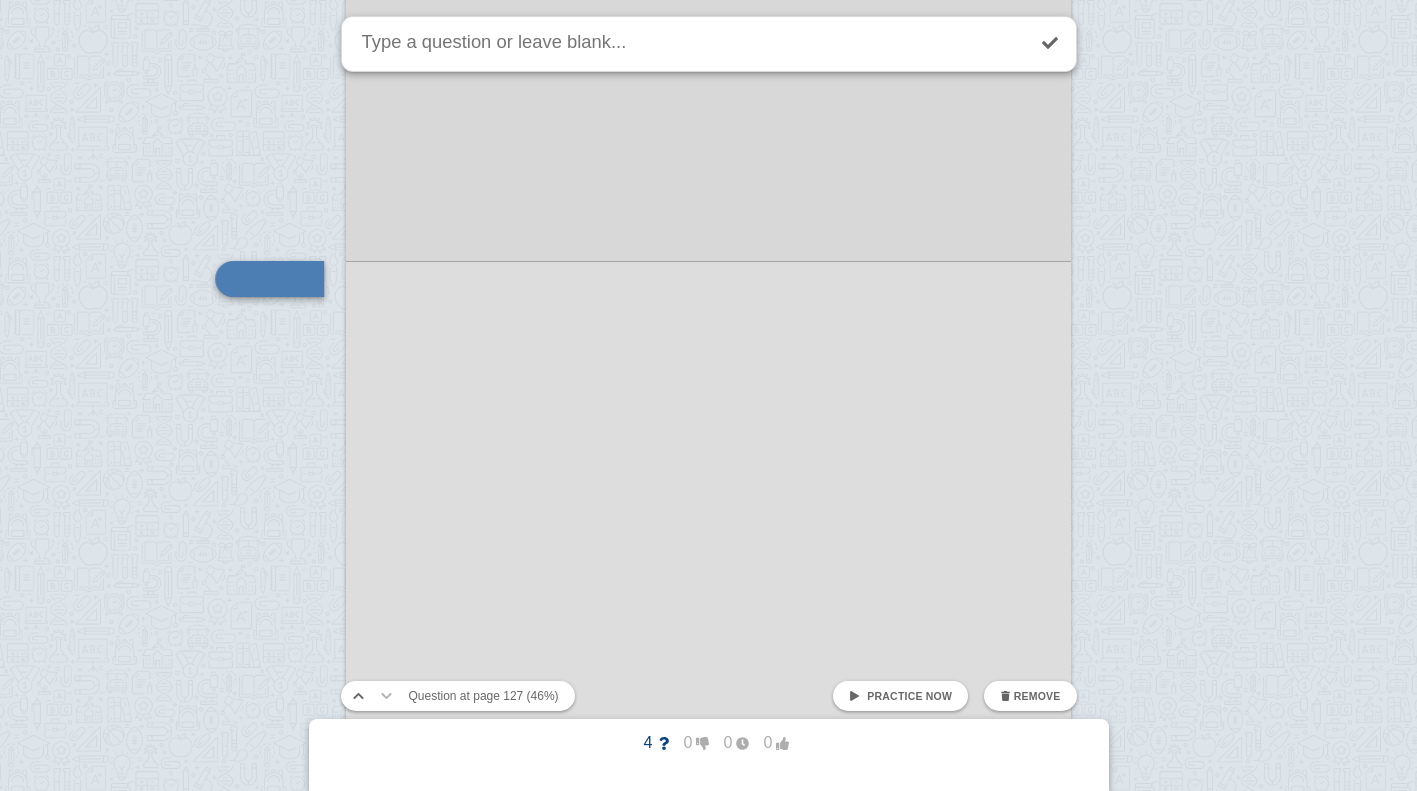 drag, startPoint x: 274, startPoint y: 159, endPoint x: 292, endPoint y: 248, distance: 90.80198 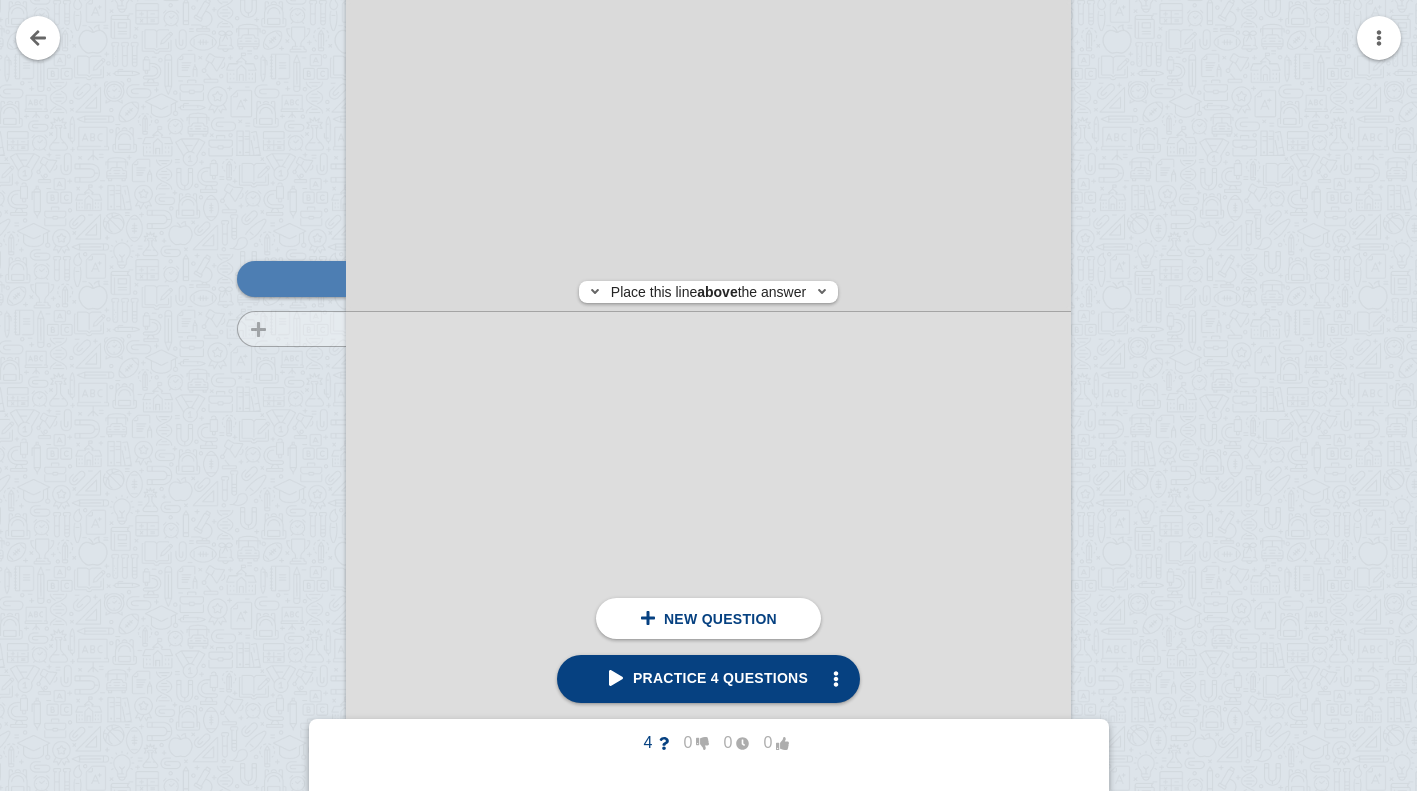 drag, startPoint x: 378, startPoint y: 257, endPoint x: 305, endPoint y: 330, distance: 103.23759 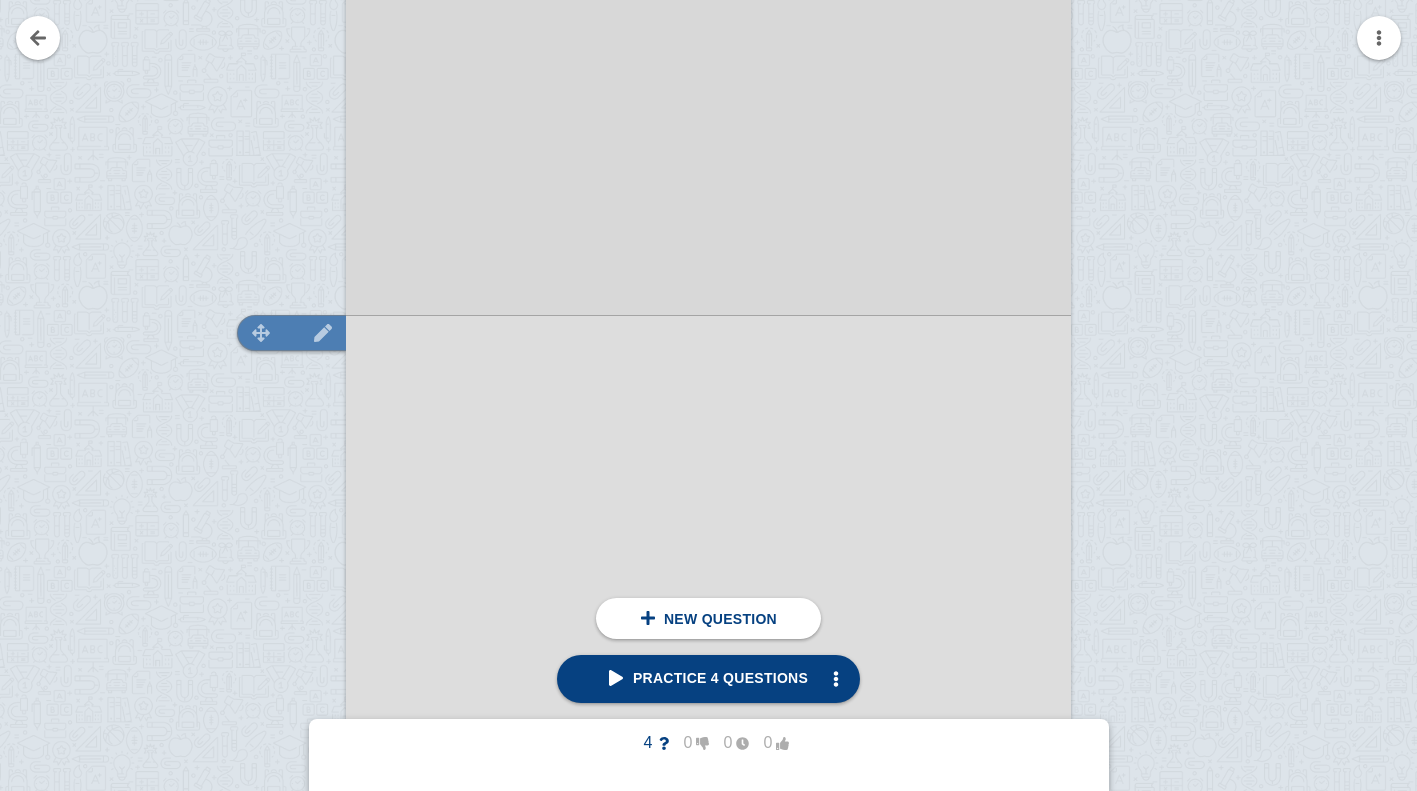click at bounding box center (323, 333) 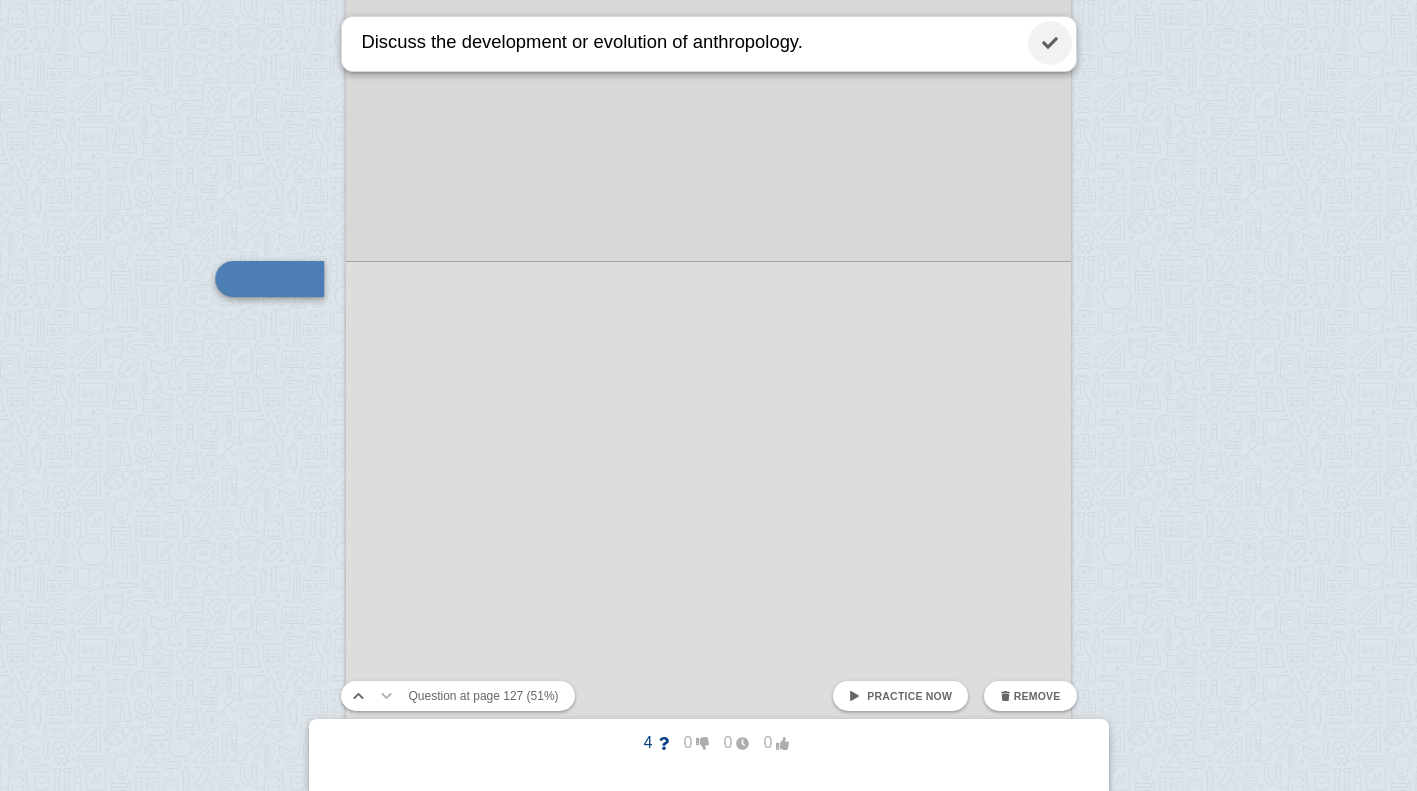 type on "Discuss the development or evolution of anthropology." 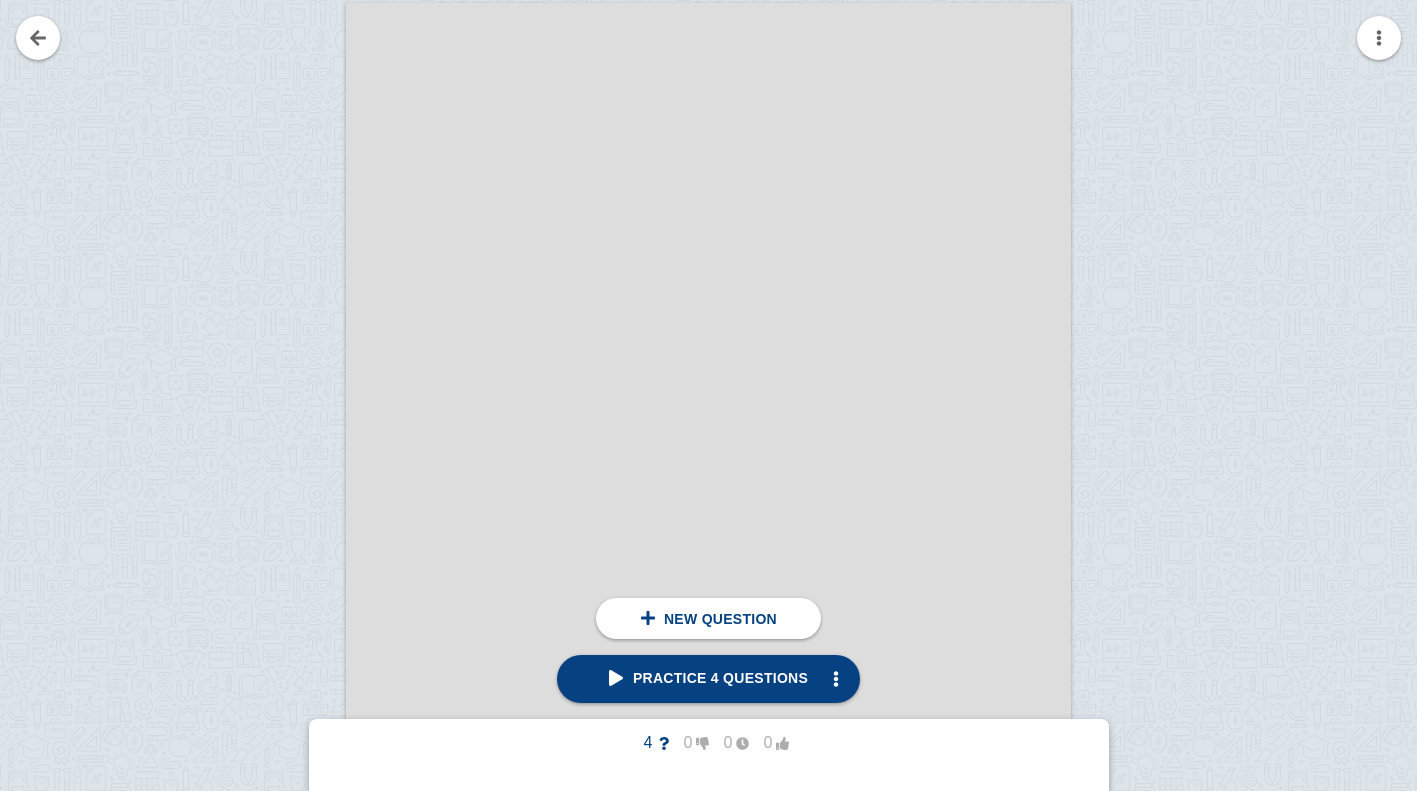 scroll, scrollTop: 146853, scrollLeft: 0, axis: vertical 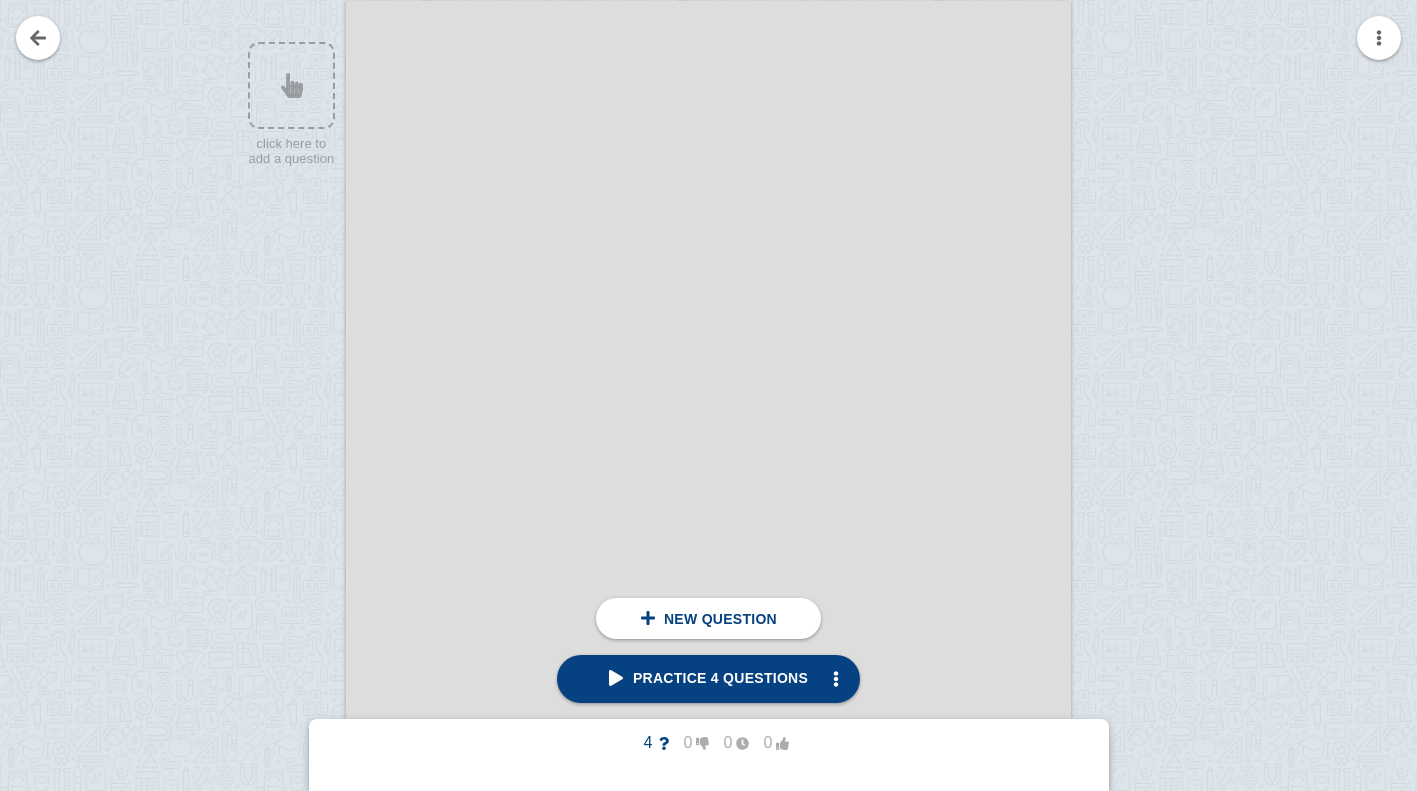 drag, startPoint x: 385, startPoint y: 65, endPoint x: 385, endPoint y: 96, distance: 31 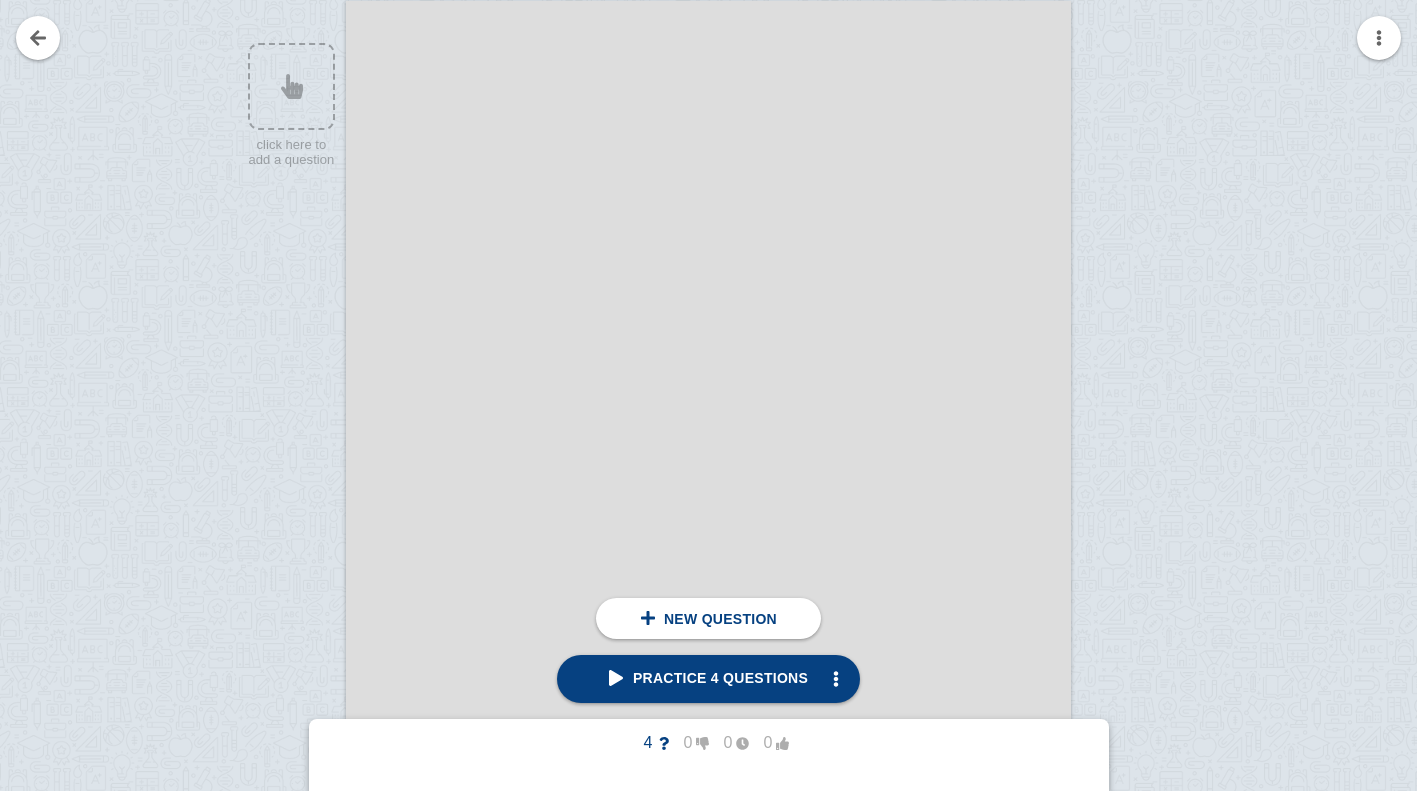 click at bounding box center [708, 531] 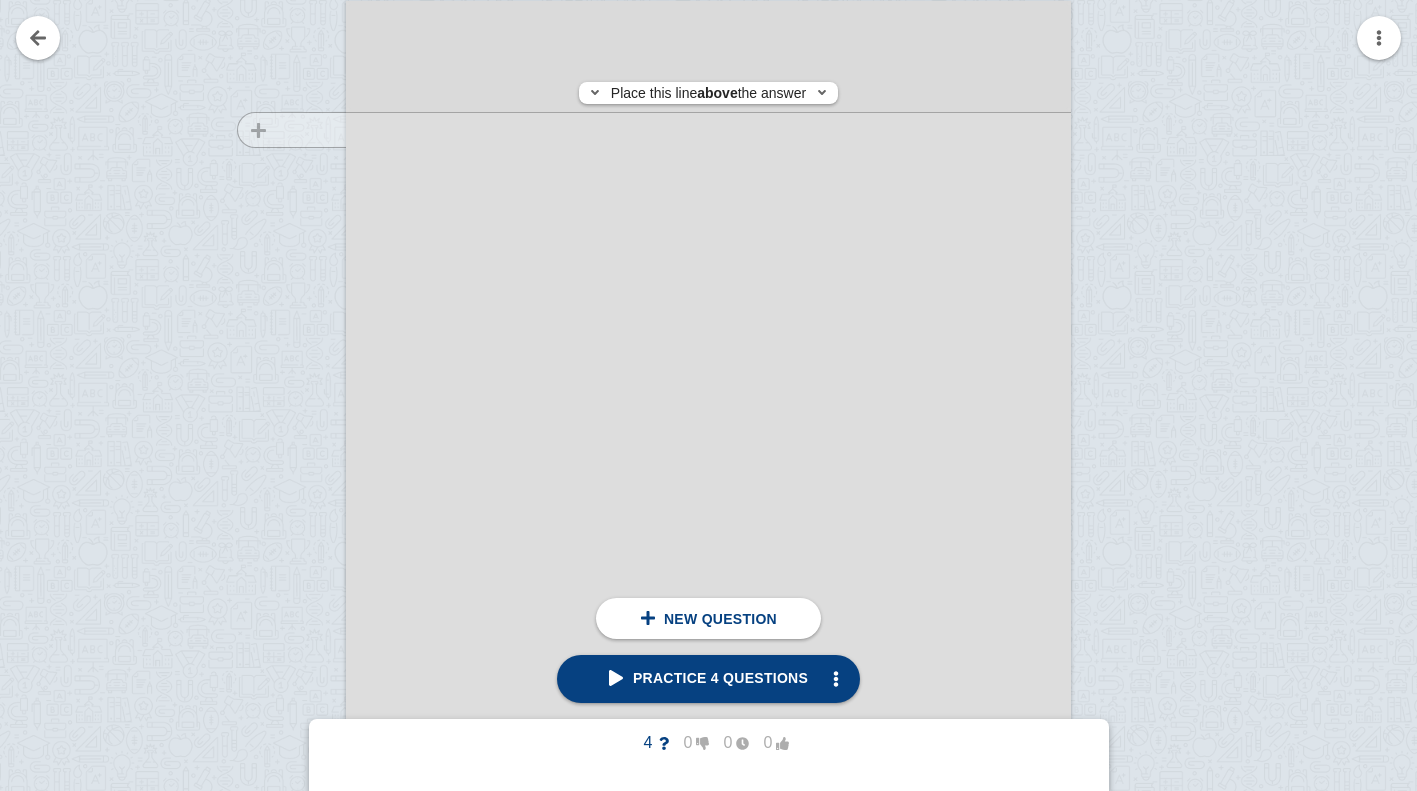 click at bounding box center [282, 549] 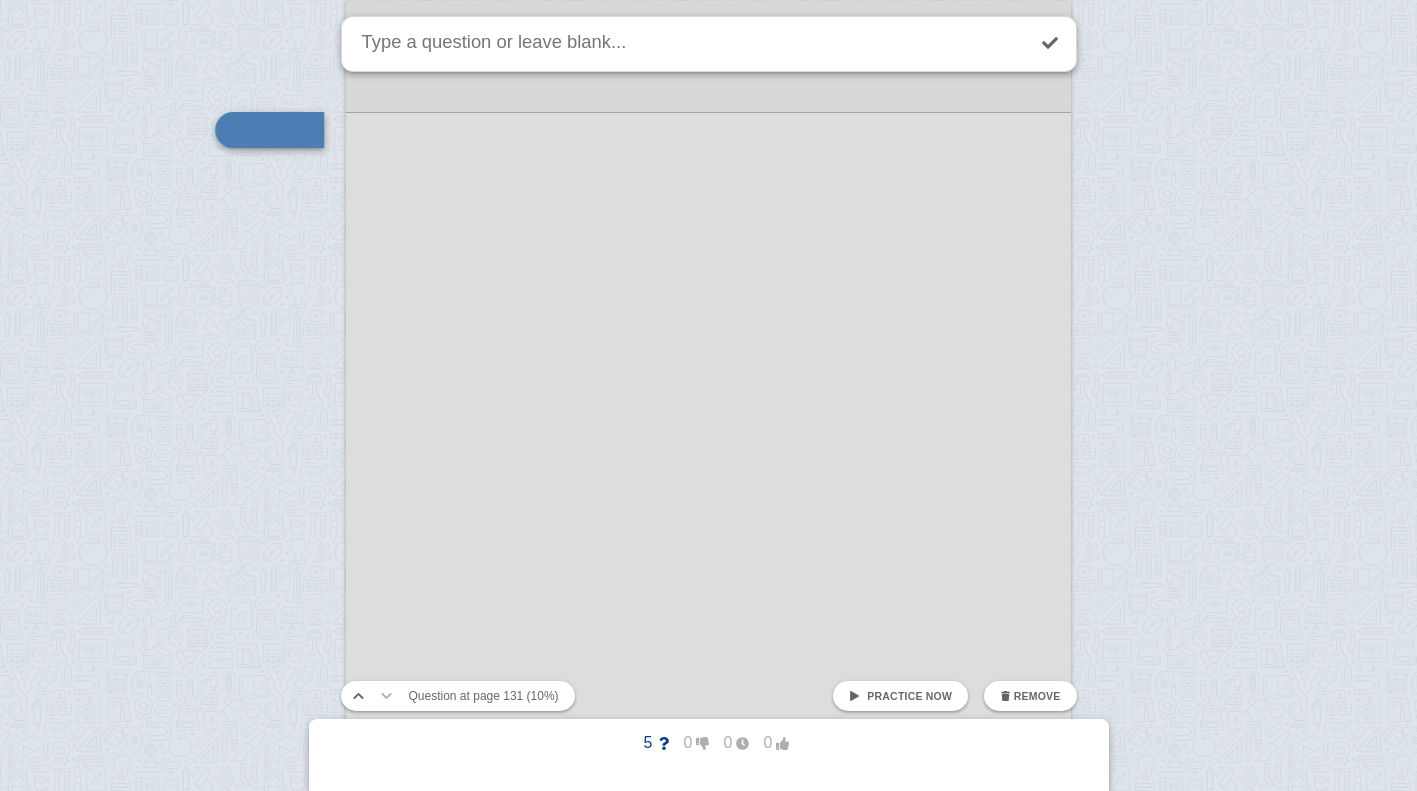 scroll, scrollTop: 146704, scrollLeft: 0, axis: vertical 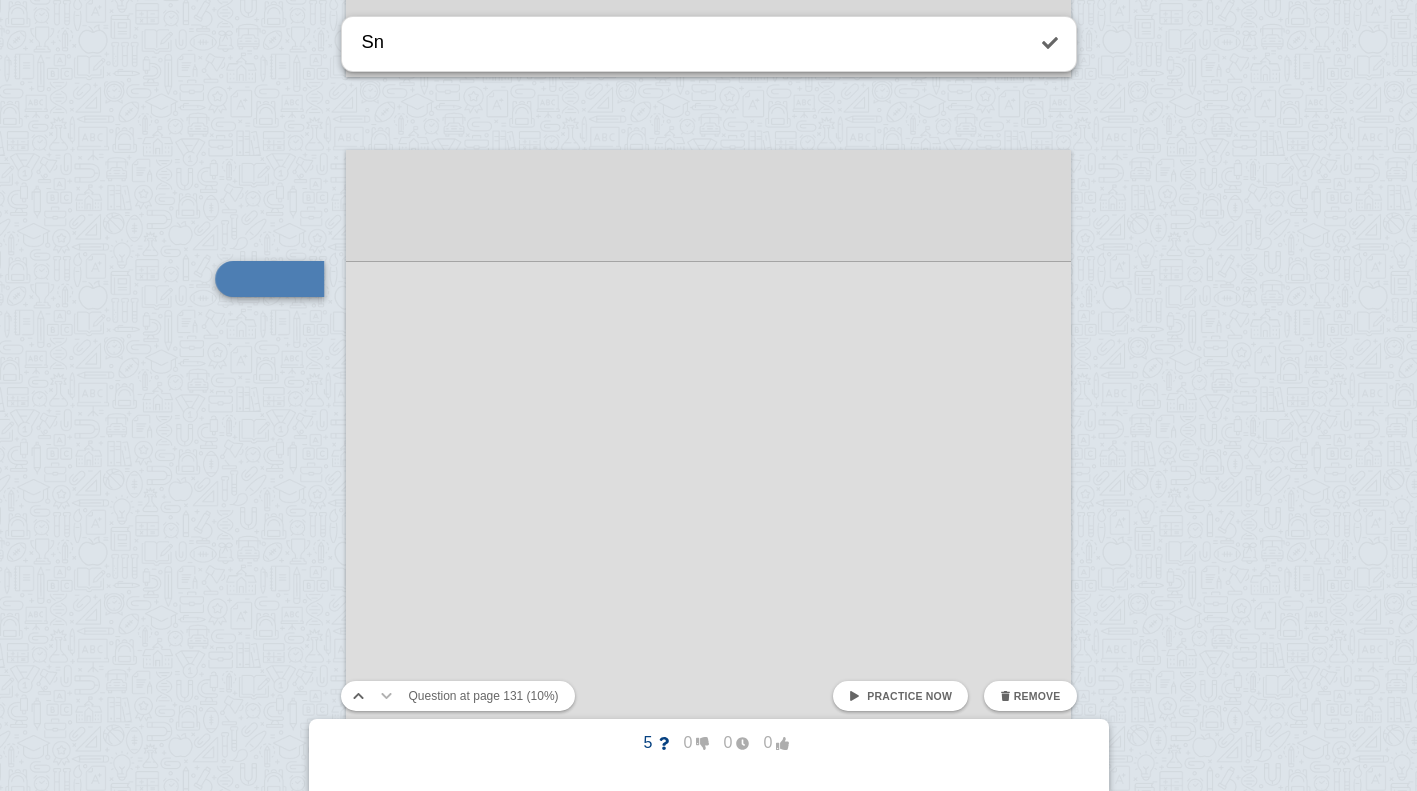 type on "S" 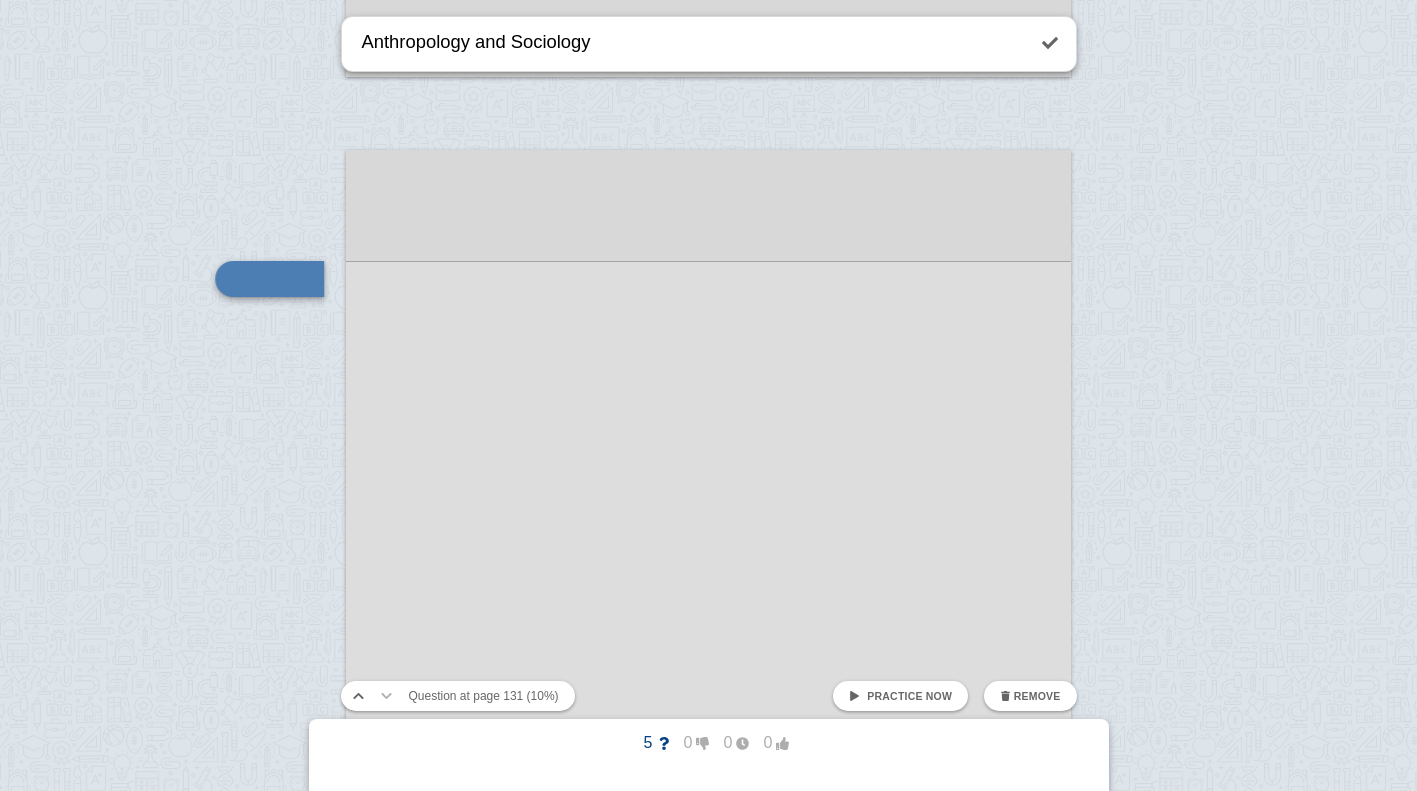 click on "Anthropology and Sociology" at bounding box center (691, 44) 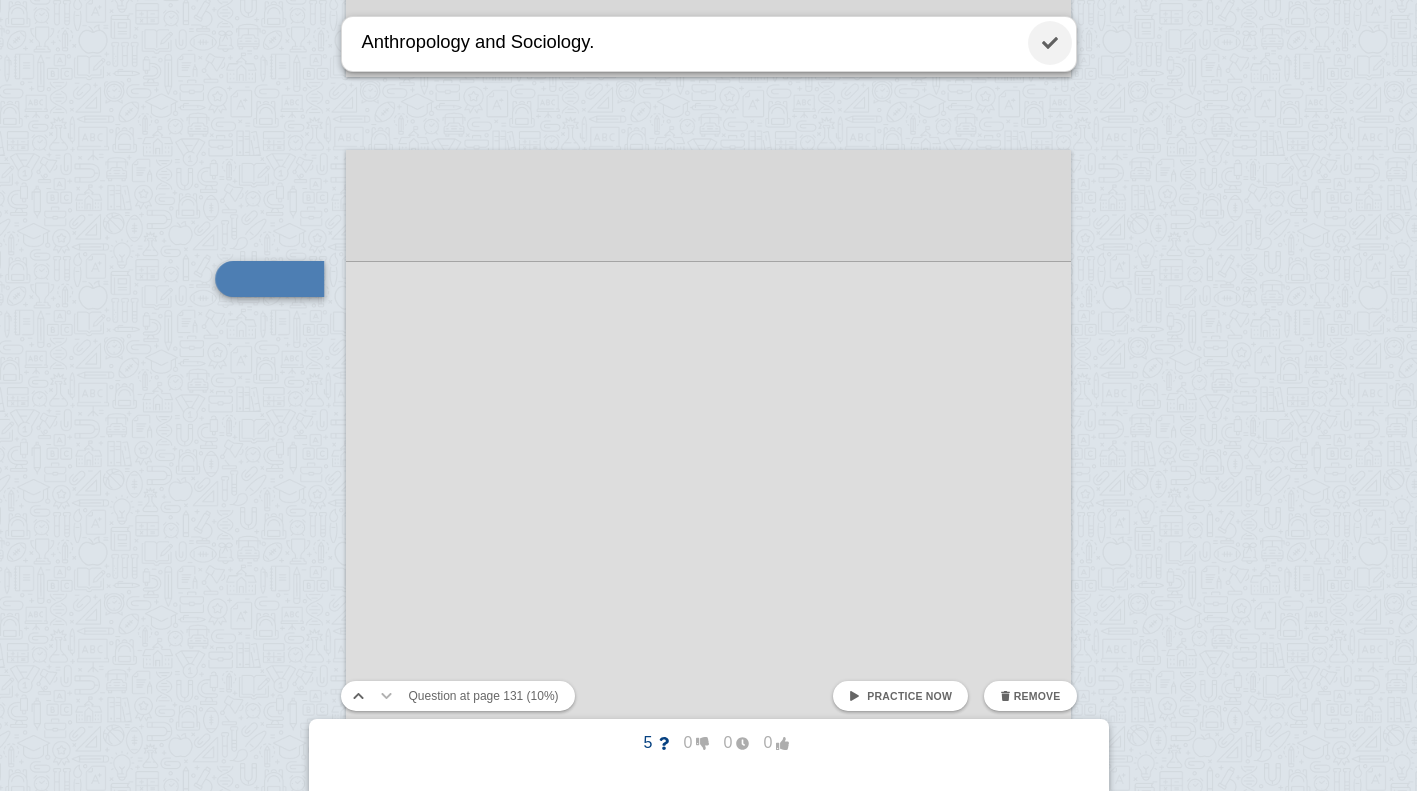type on "Anthropology and Sociology." 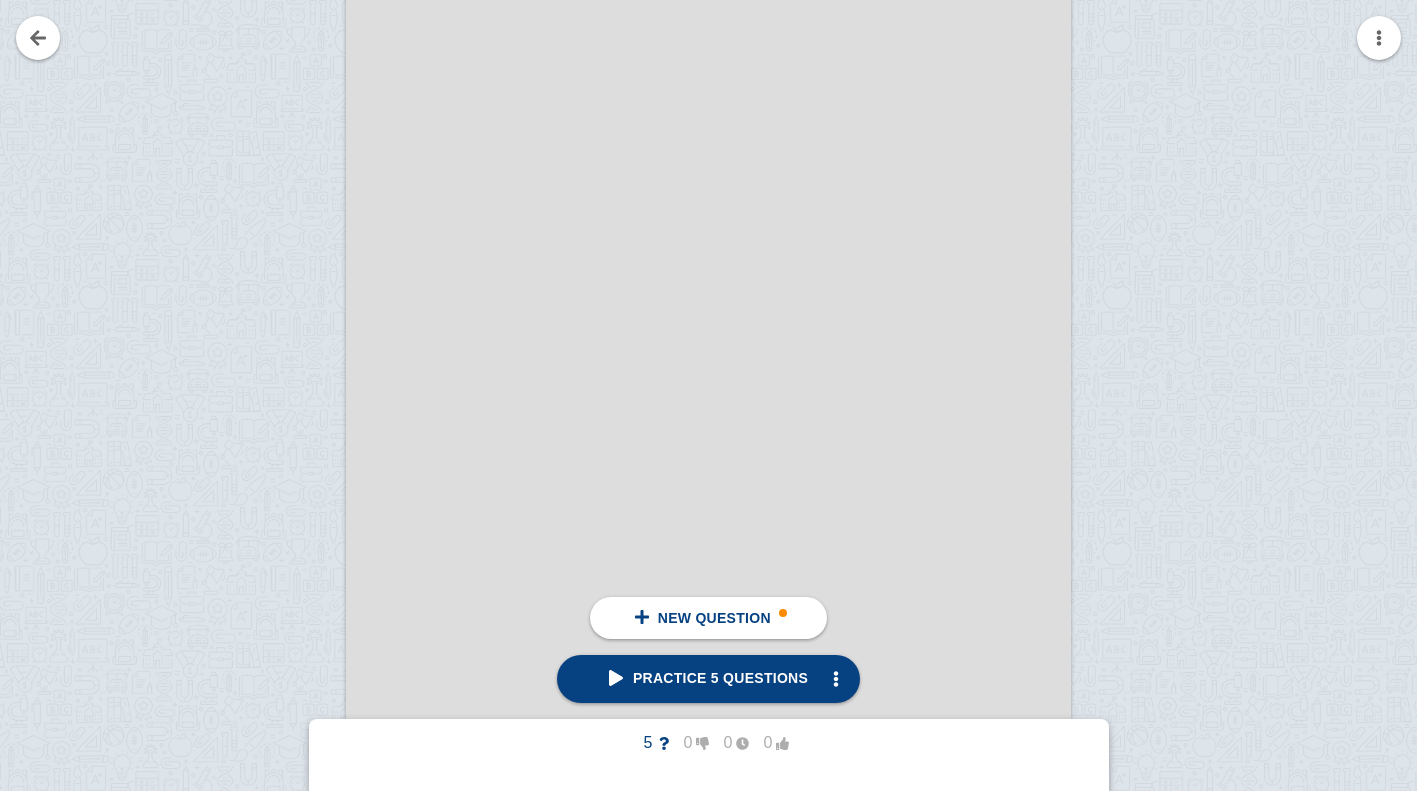 scroll, scrollTop: 149332, scrollLeft: 0, axis: vertical 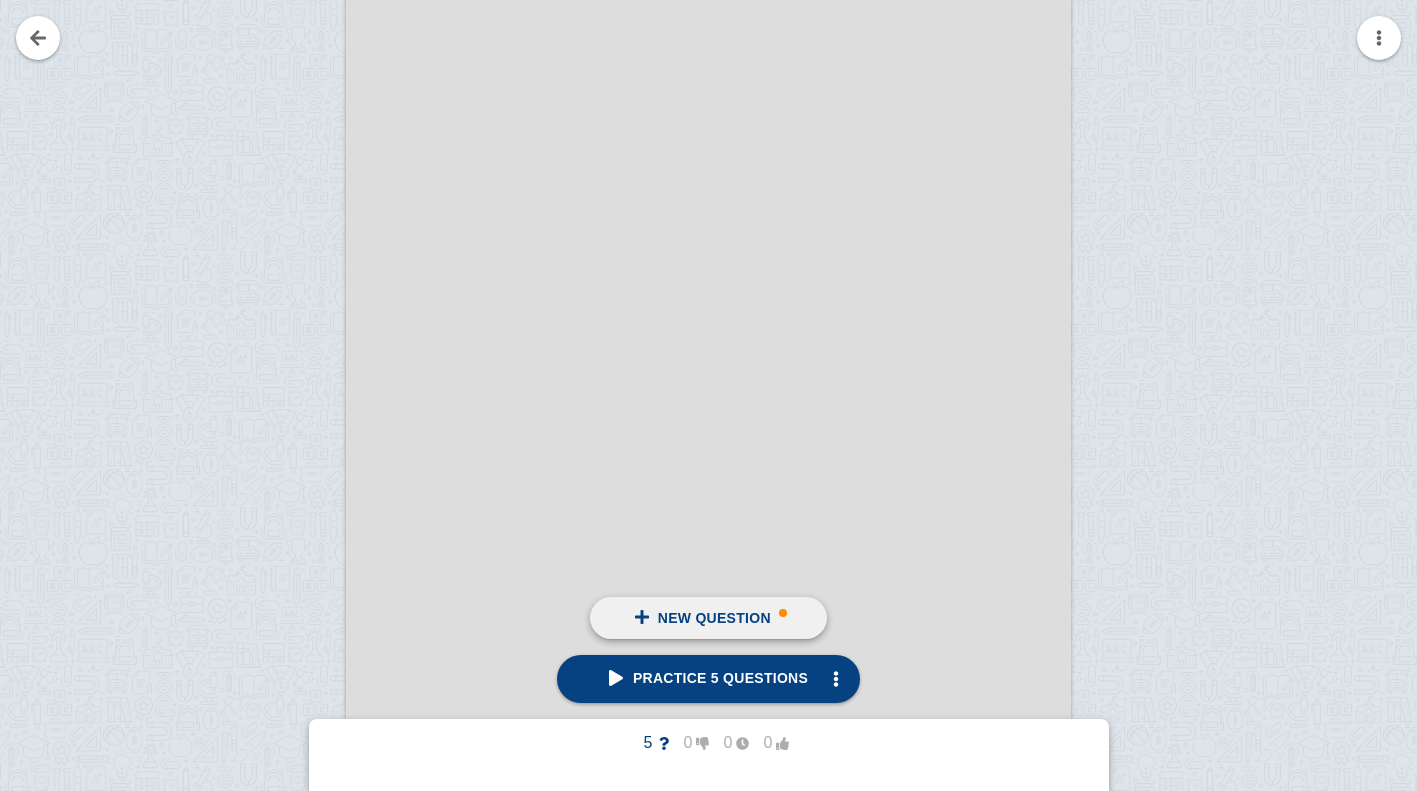 click on "New question" at bounding box center [708, 618] 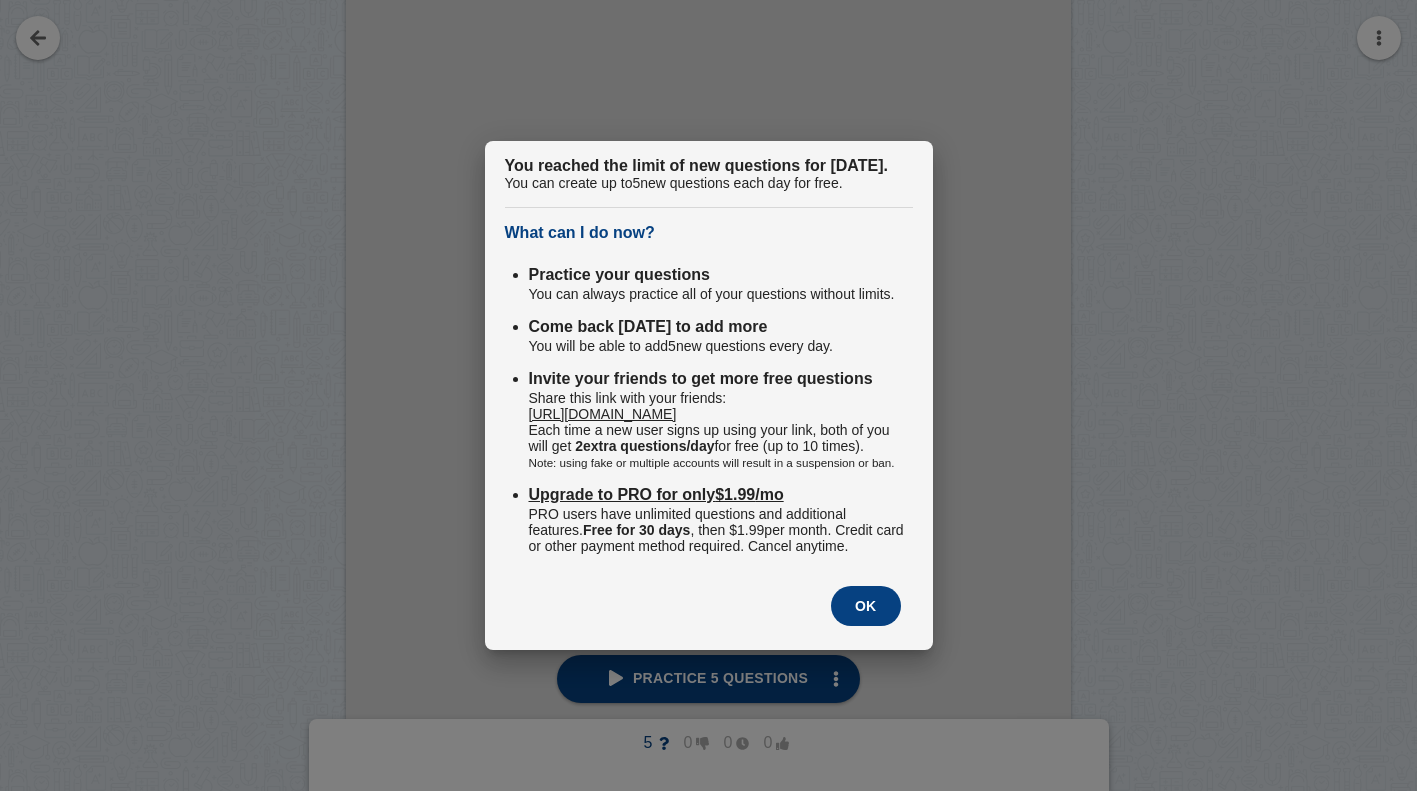 click on "OK" at bounding box center [866, 606] 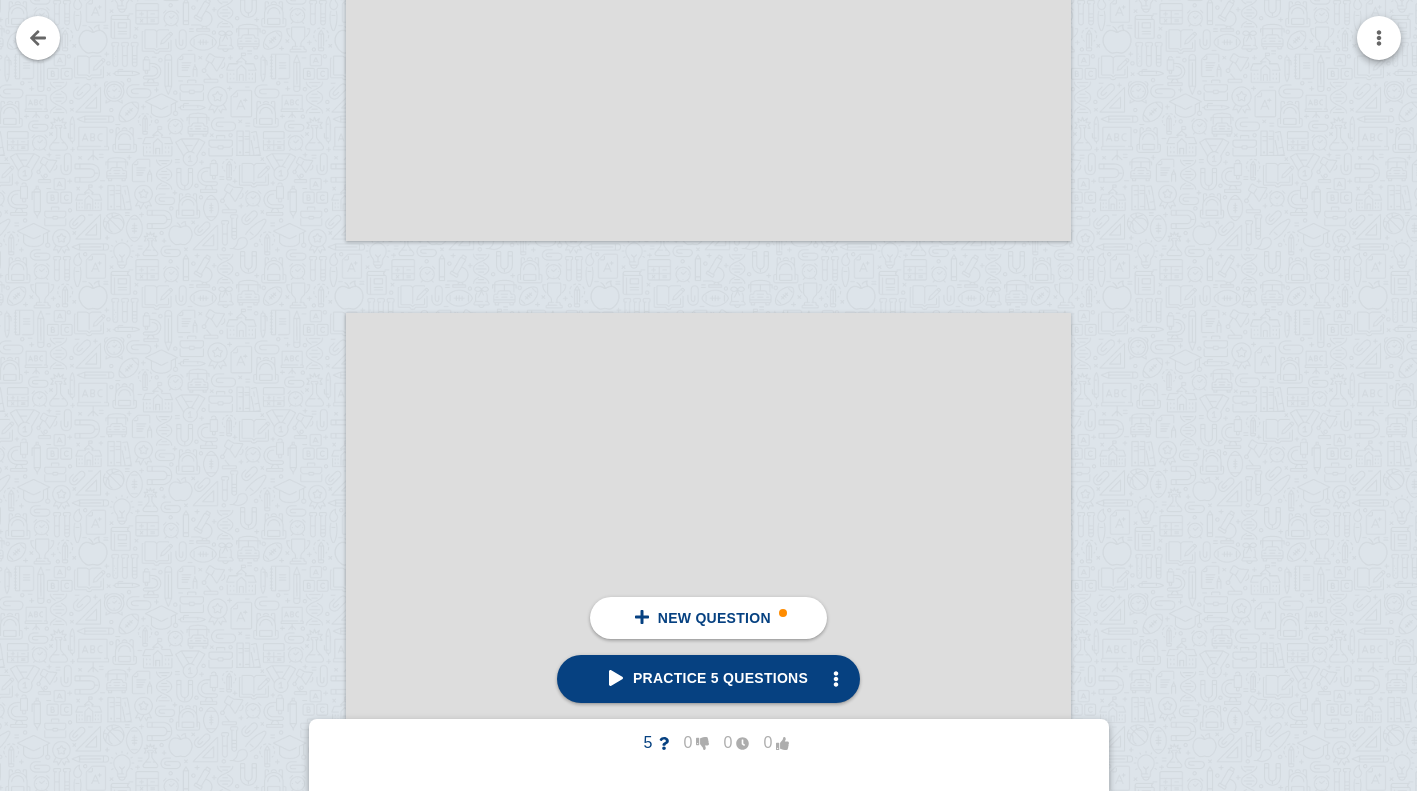 scroll, scrollTop: 145412, scrollLeft: 0, axis: vertical 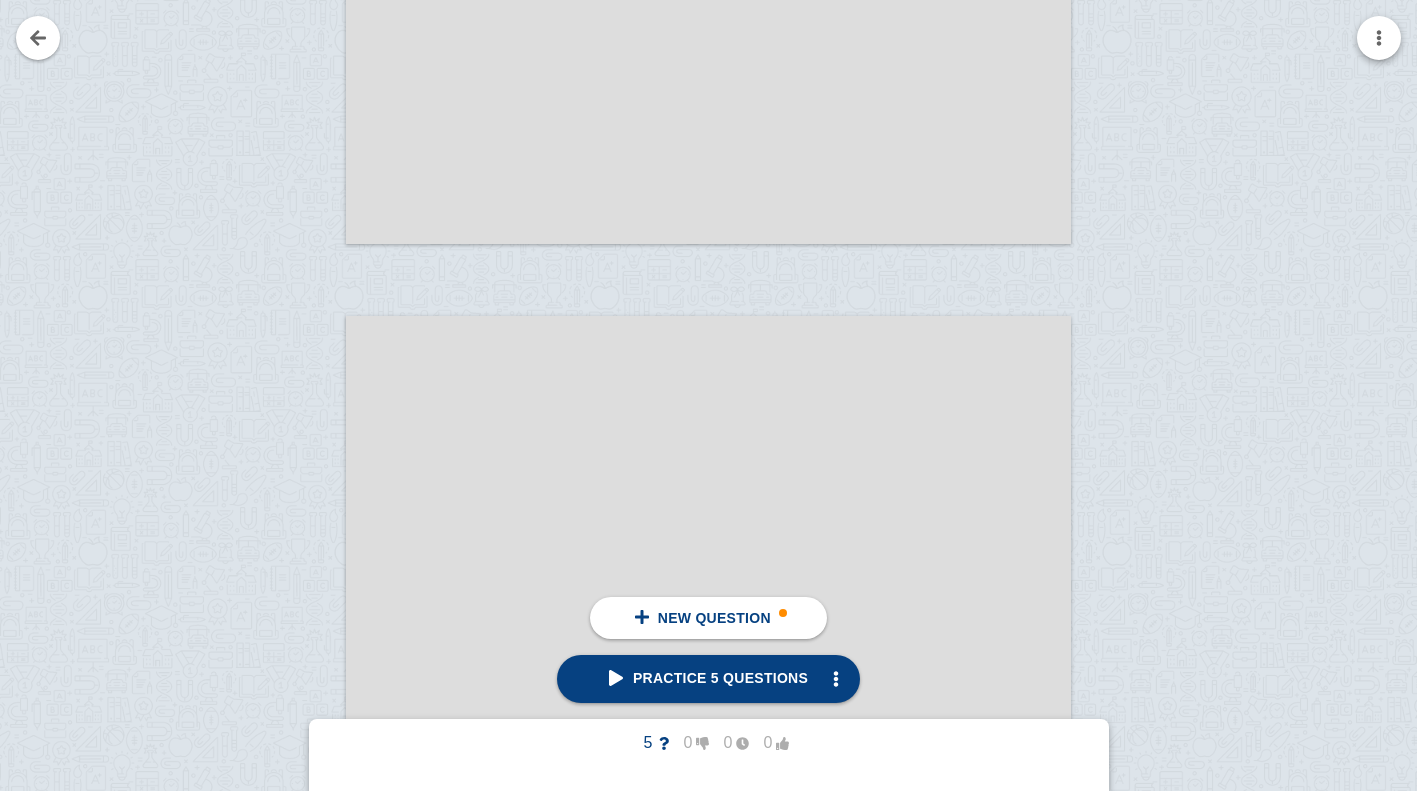 click at bounding box center [1379, 38] 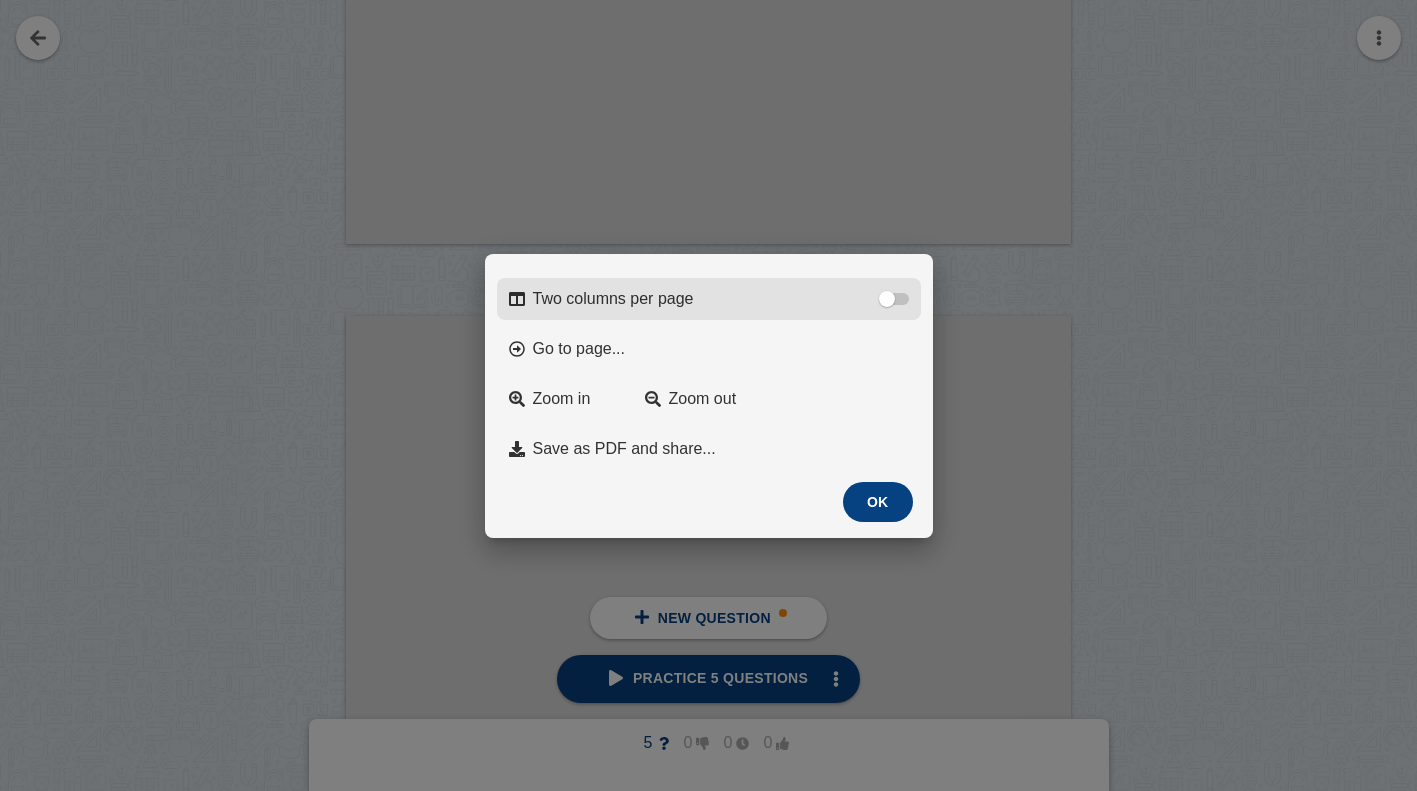 click on "Two columns per page" at bounding box center (709, 299) 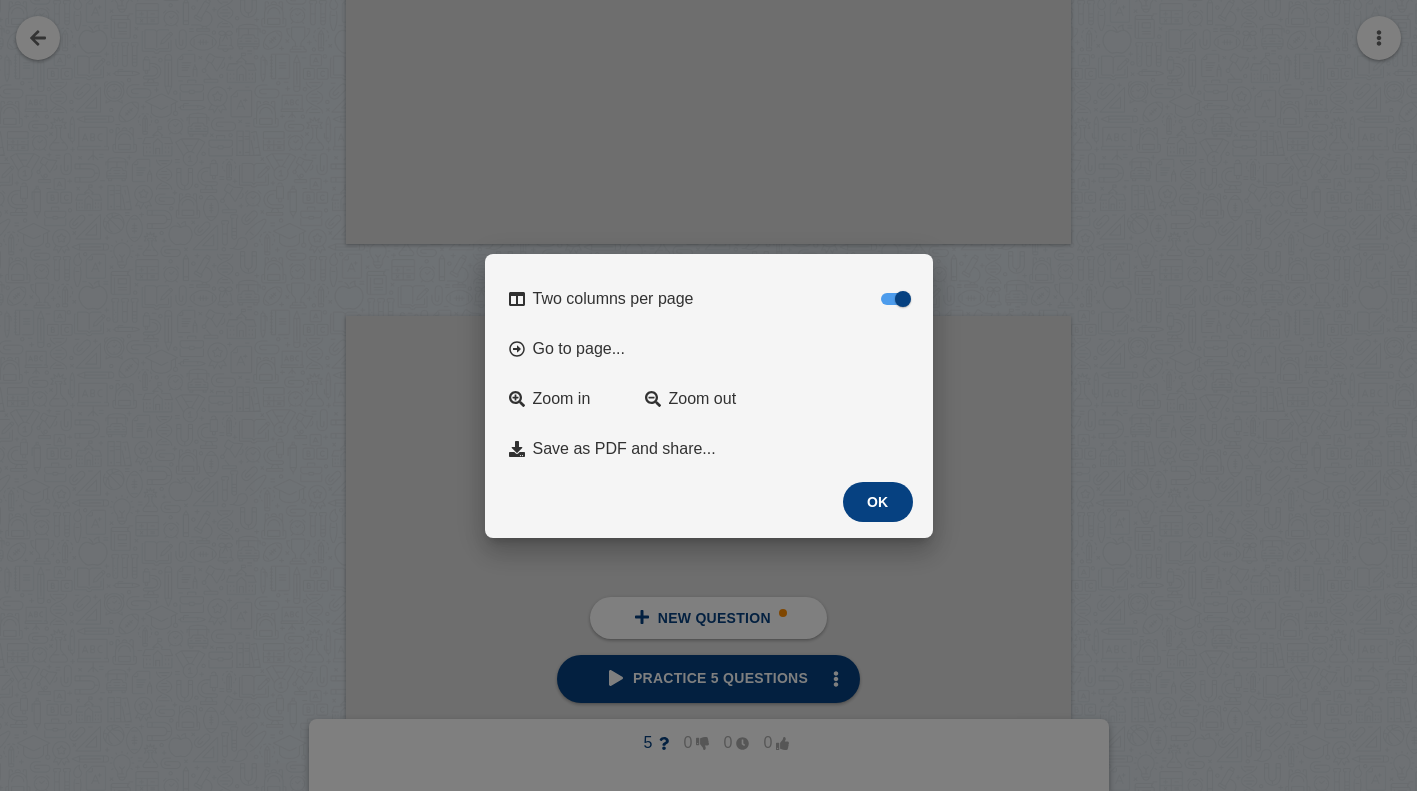 click on "OK" at bounding box center (878, 502) 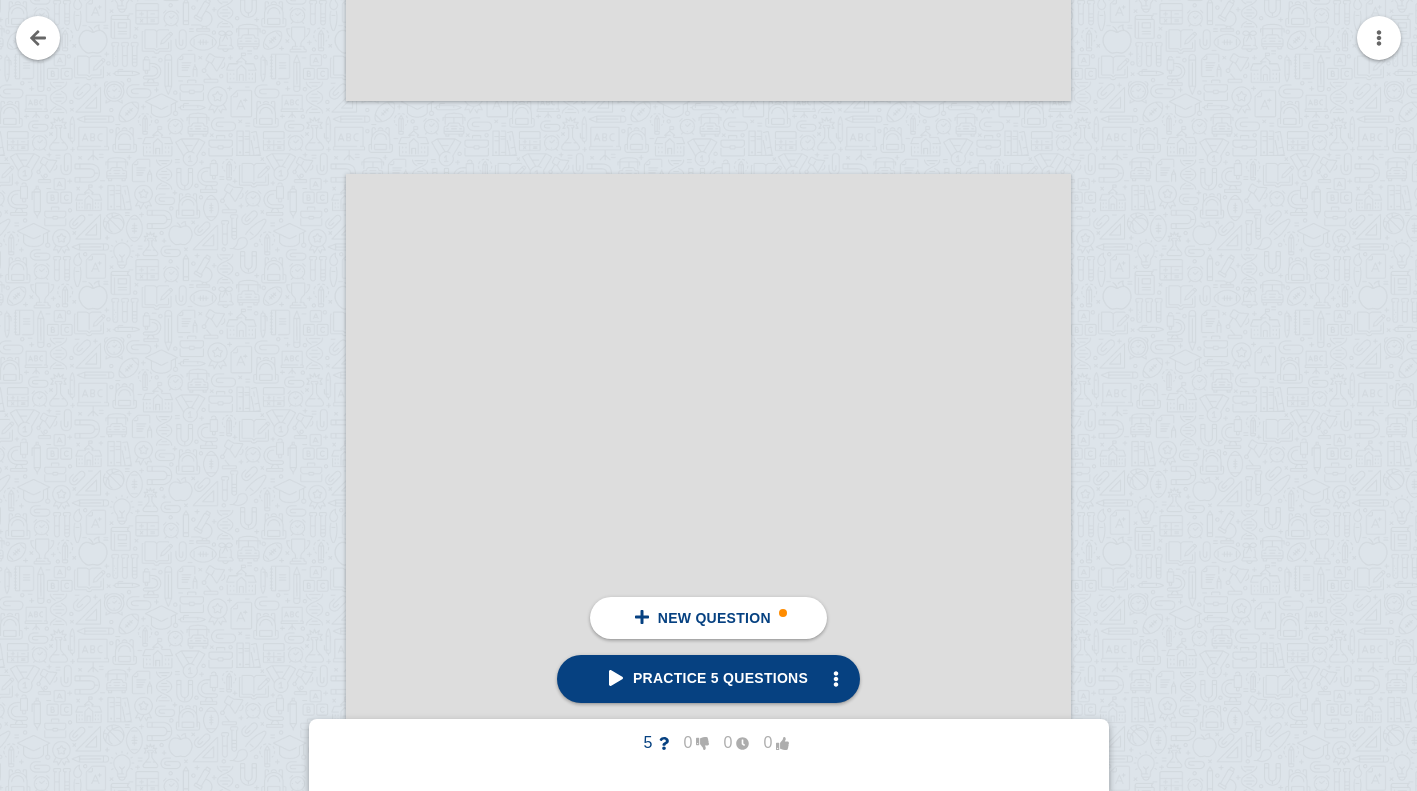 scroll, scrollTop: 147741, scrollLeft: 0, axis: vertical 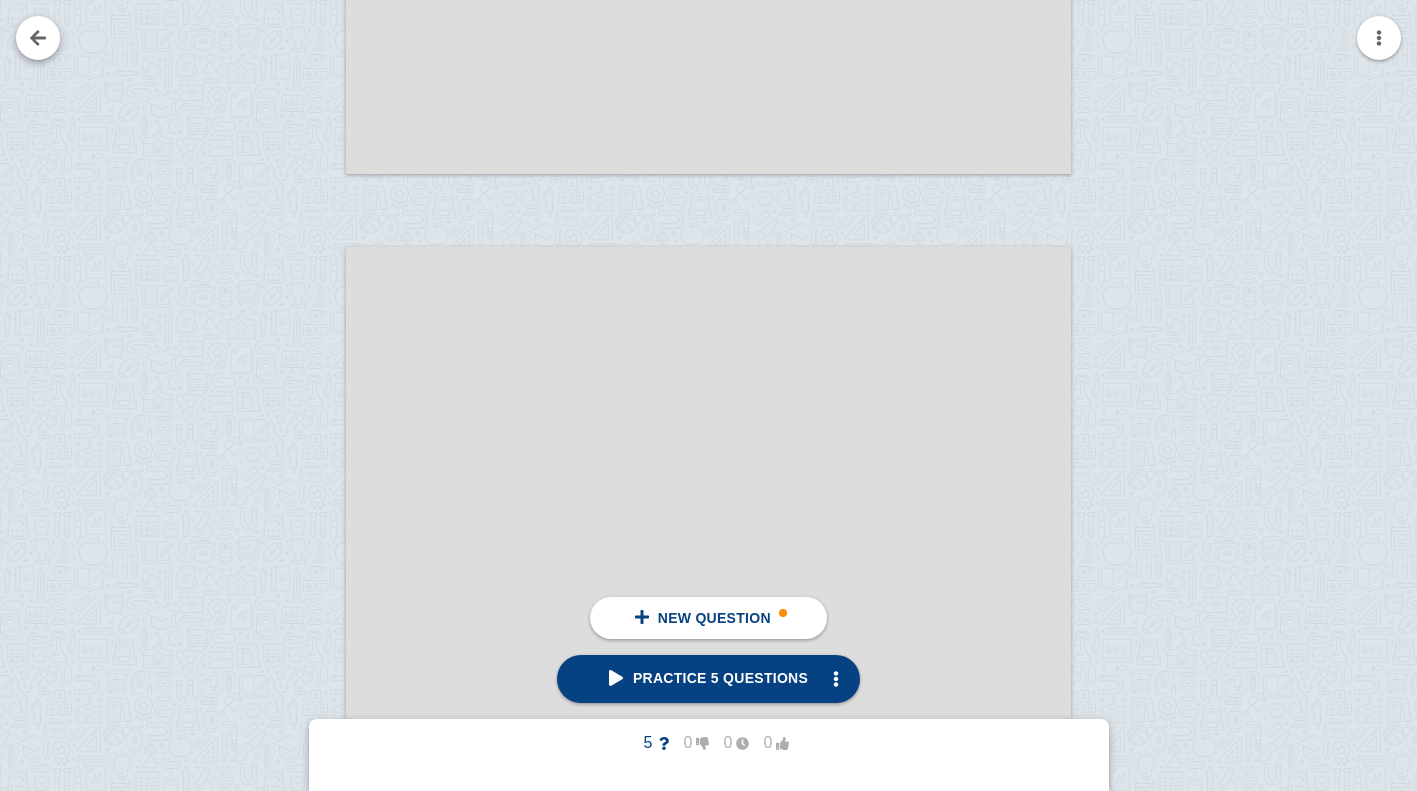 click at bounding box center [38, 38] 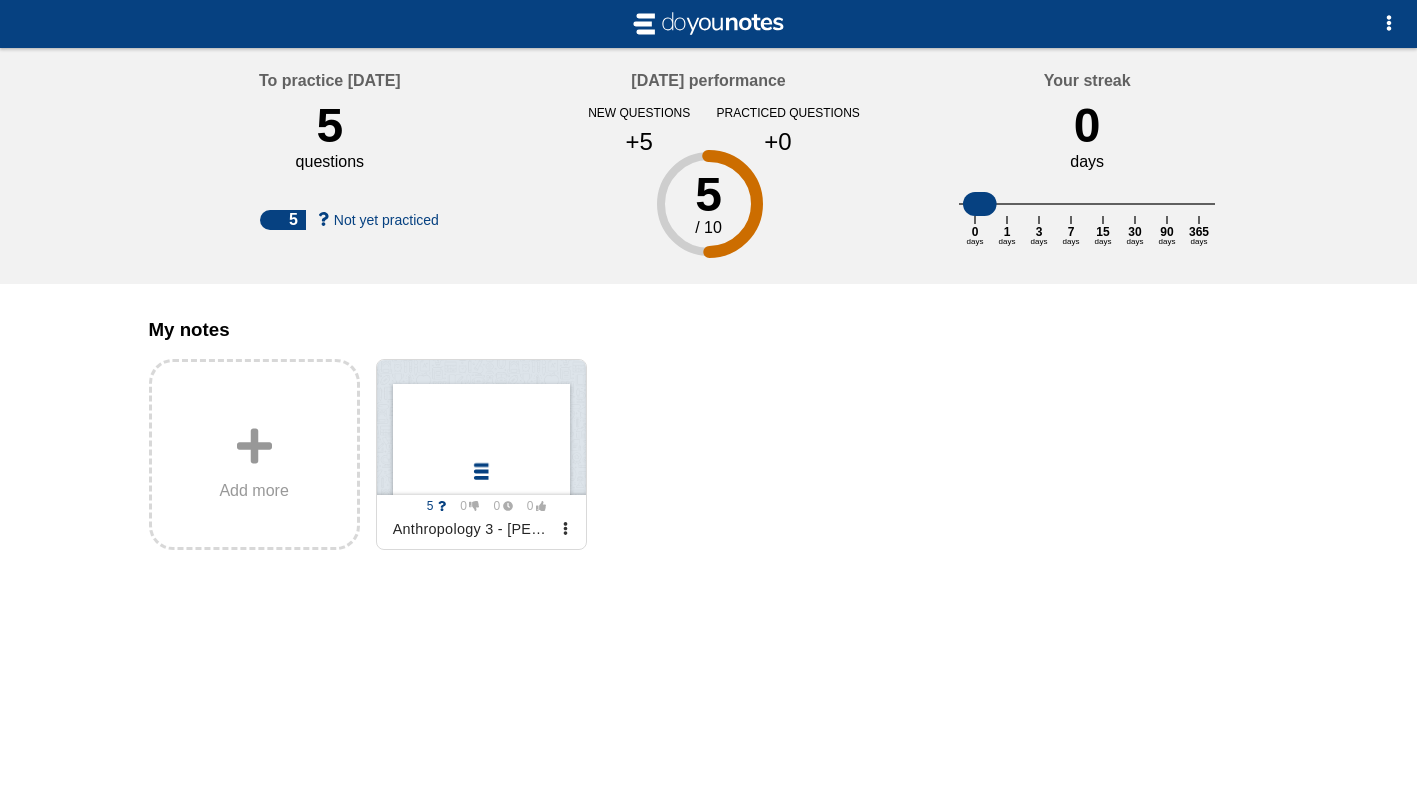 scroll, scrollTop: 0, scrollLeft: 0, axis: both 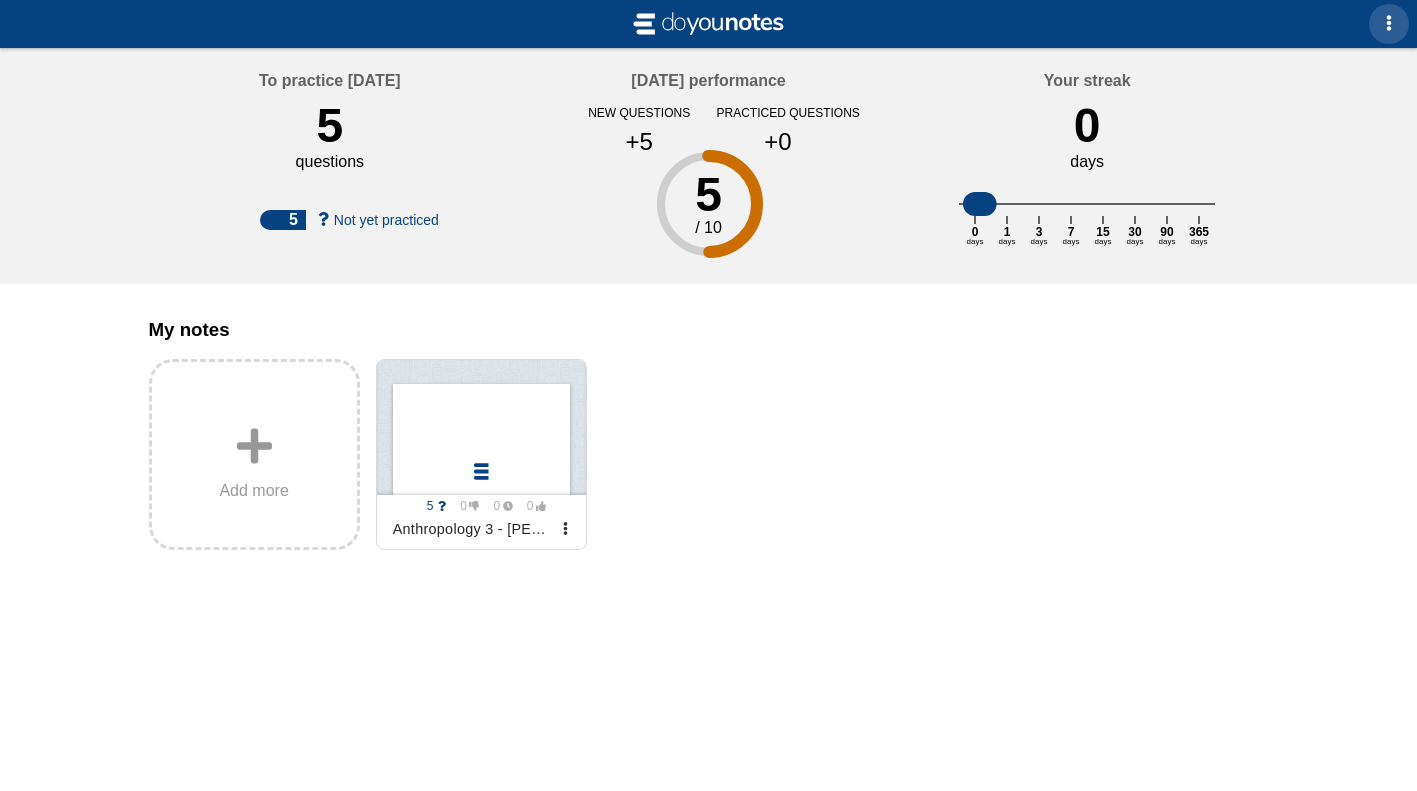 click at bounding box center [1389, 23] 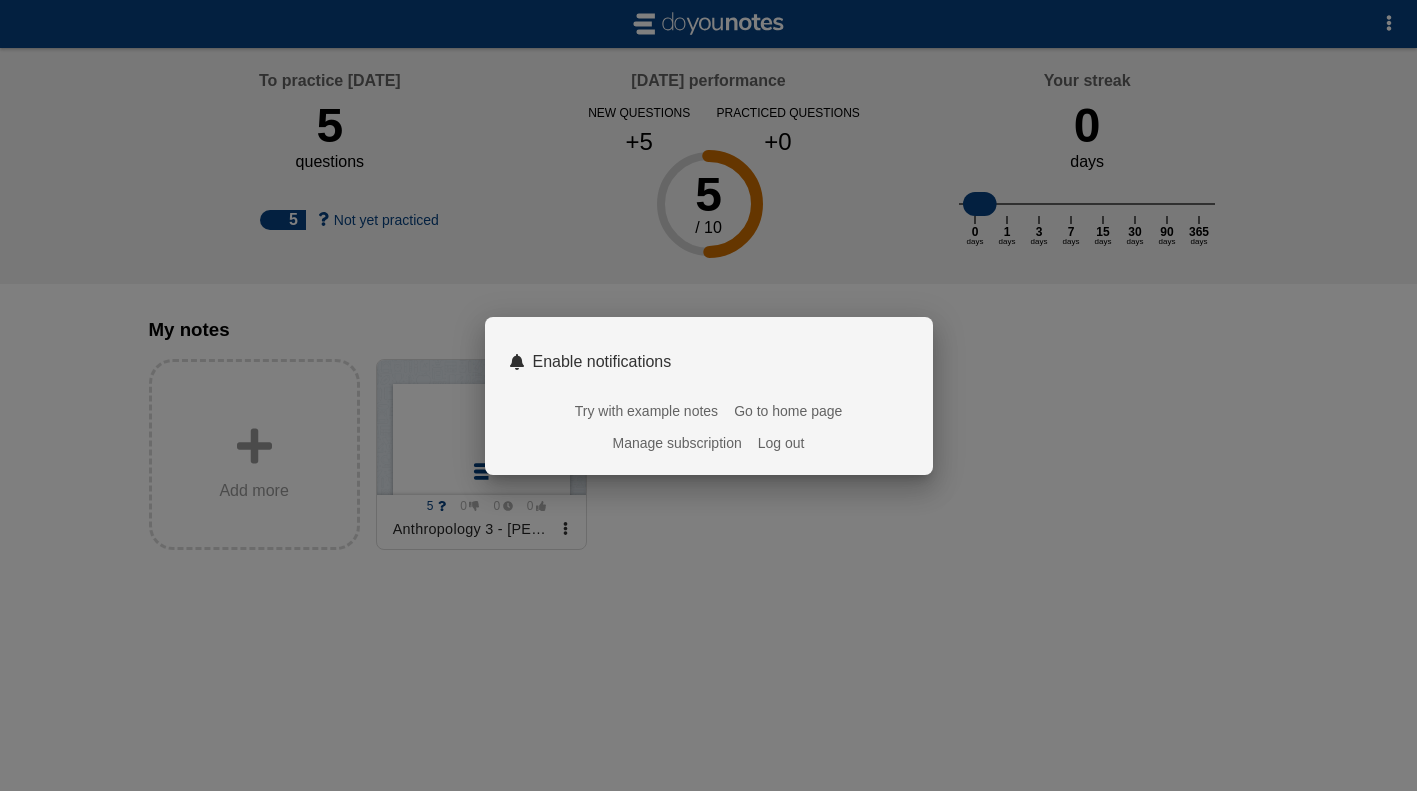 click on "Manage subscription" at bounding box center [677, 443] 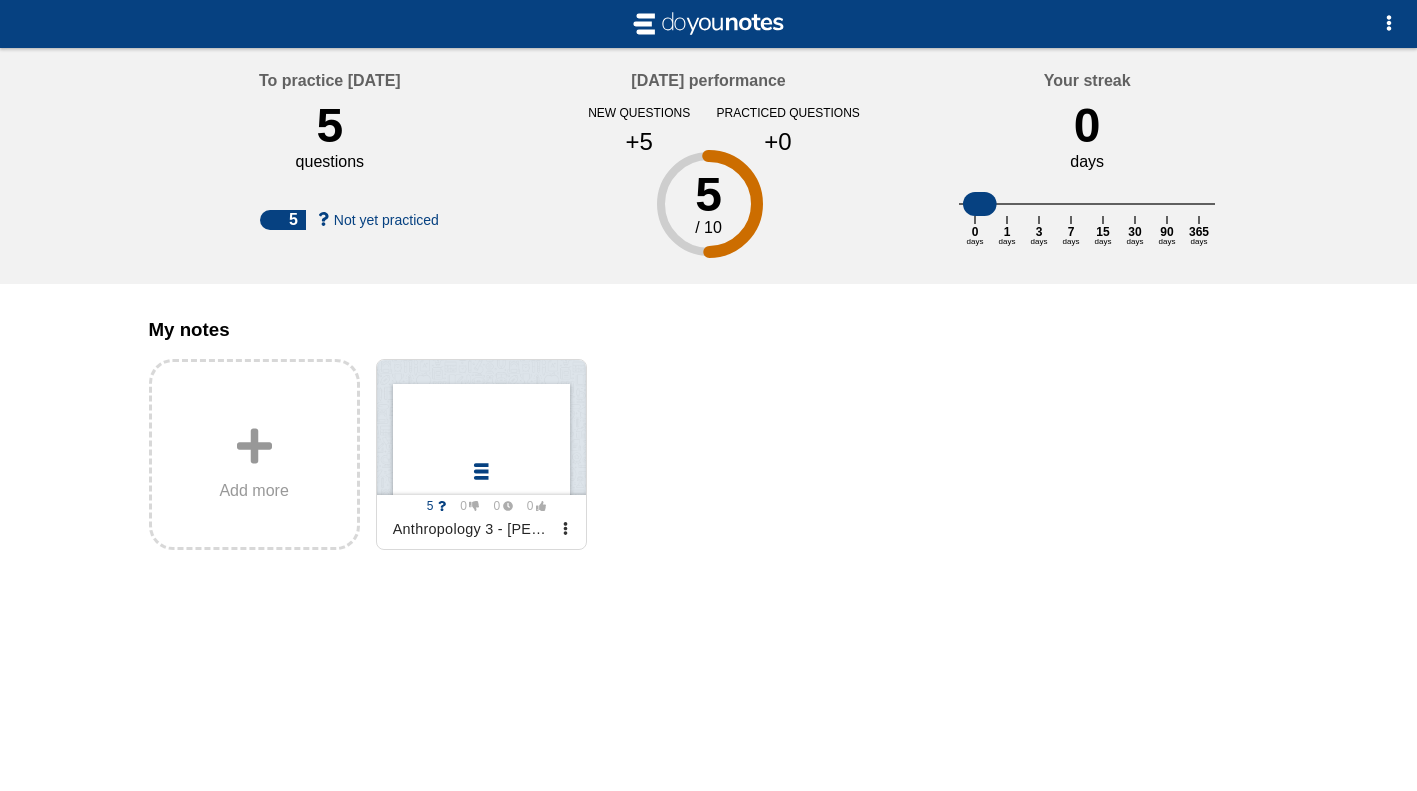 scroll, scrollTop: 0, scrollLeft: 0, axis: both 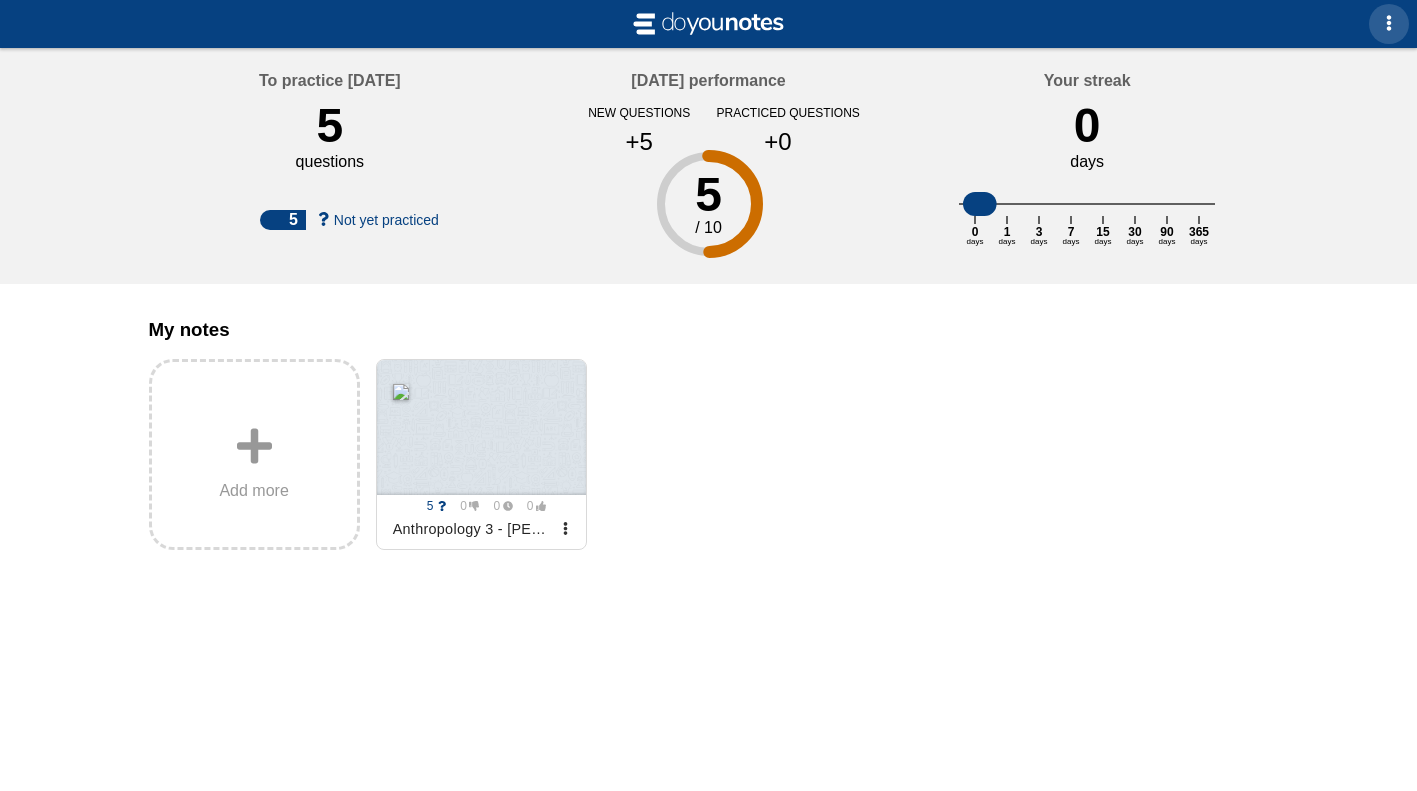 click at bounding box center [1389, 23] 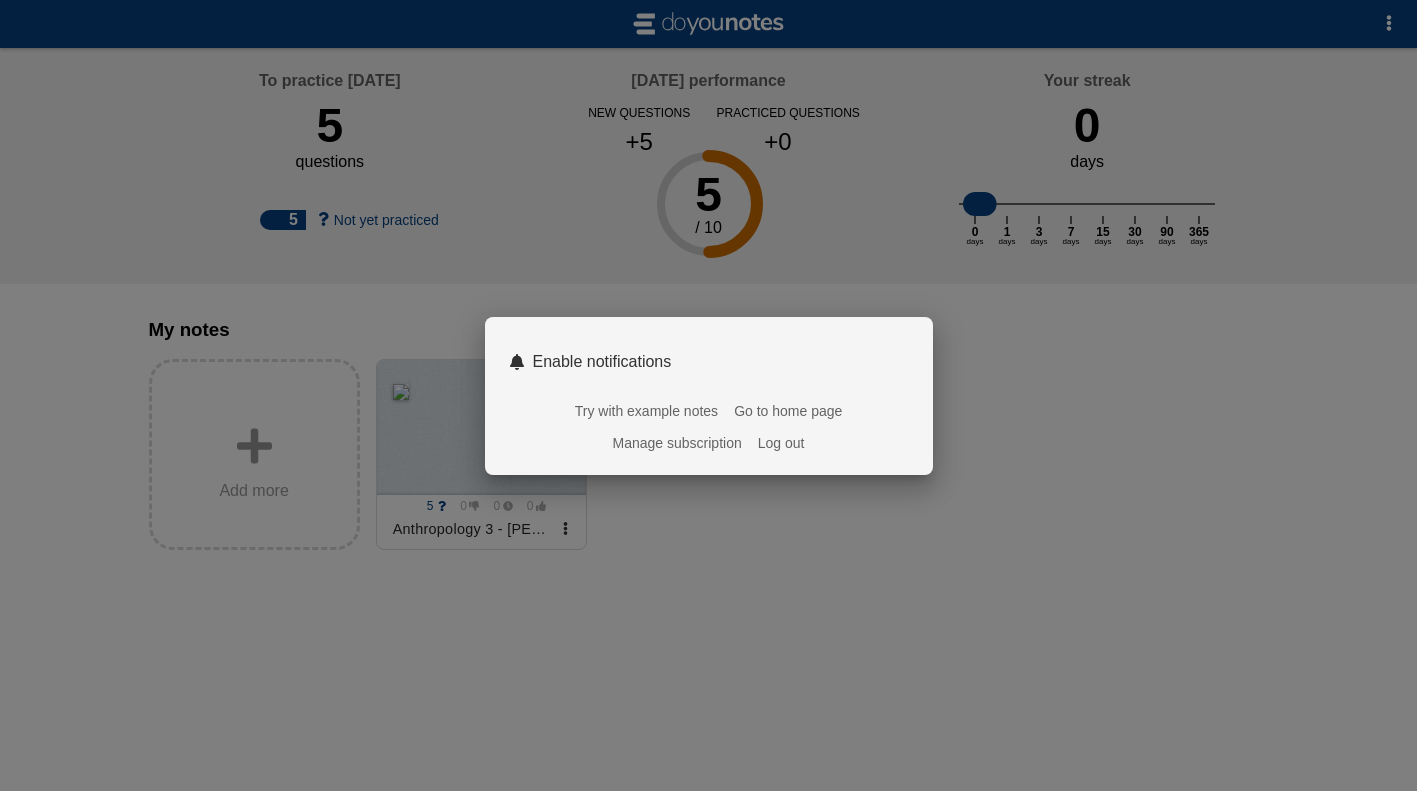 click on "Try with example notes" at bounding box center [646, 411] 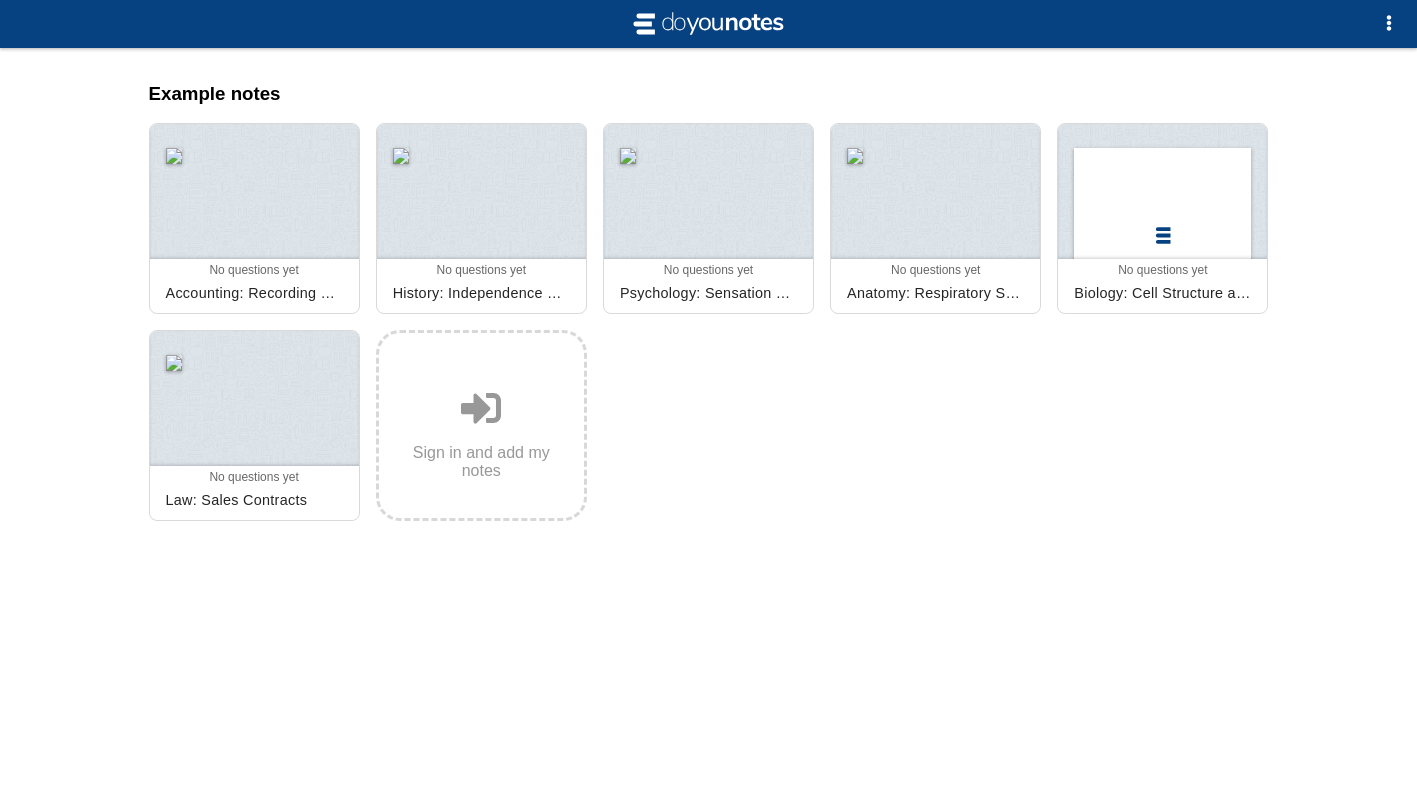 scroll, scrollTop: 0, scrollLeft: 0, axis: both 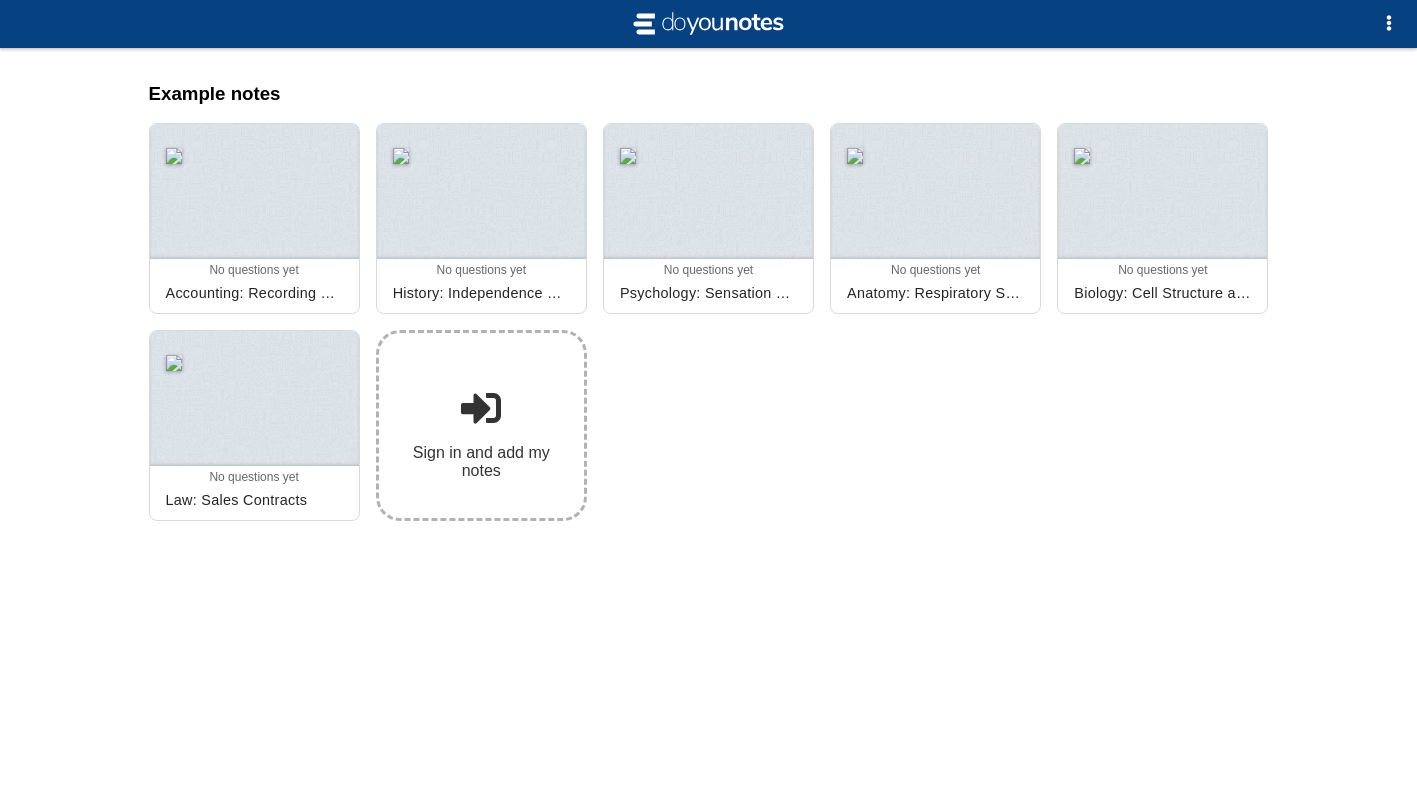 click at bounding box center (481, 408) 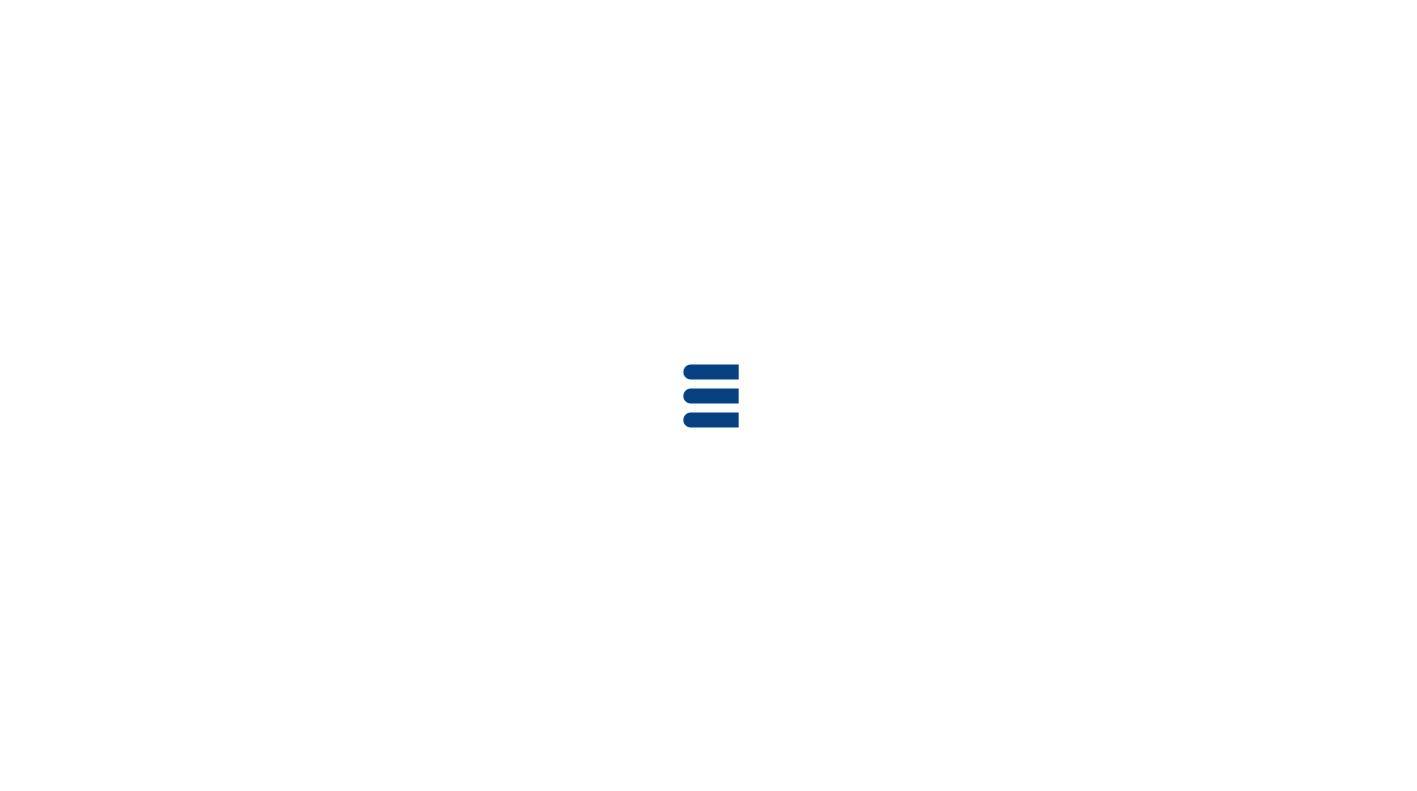 scroll, scrollTop: 0, scrollLeft: 0, axis: both 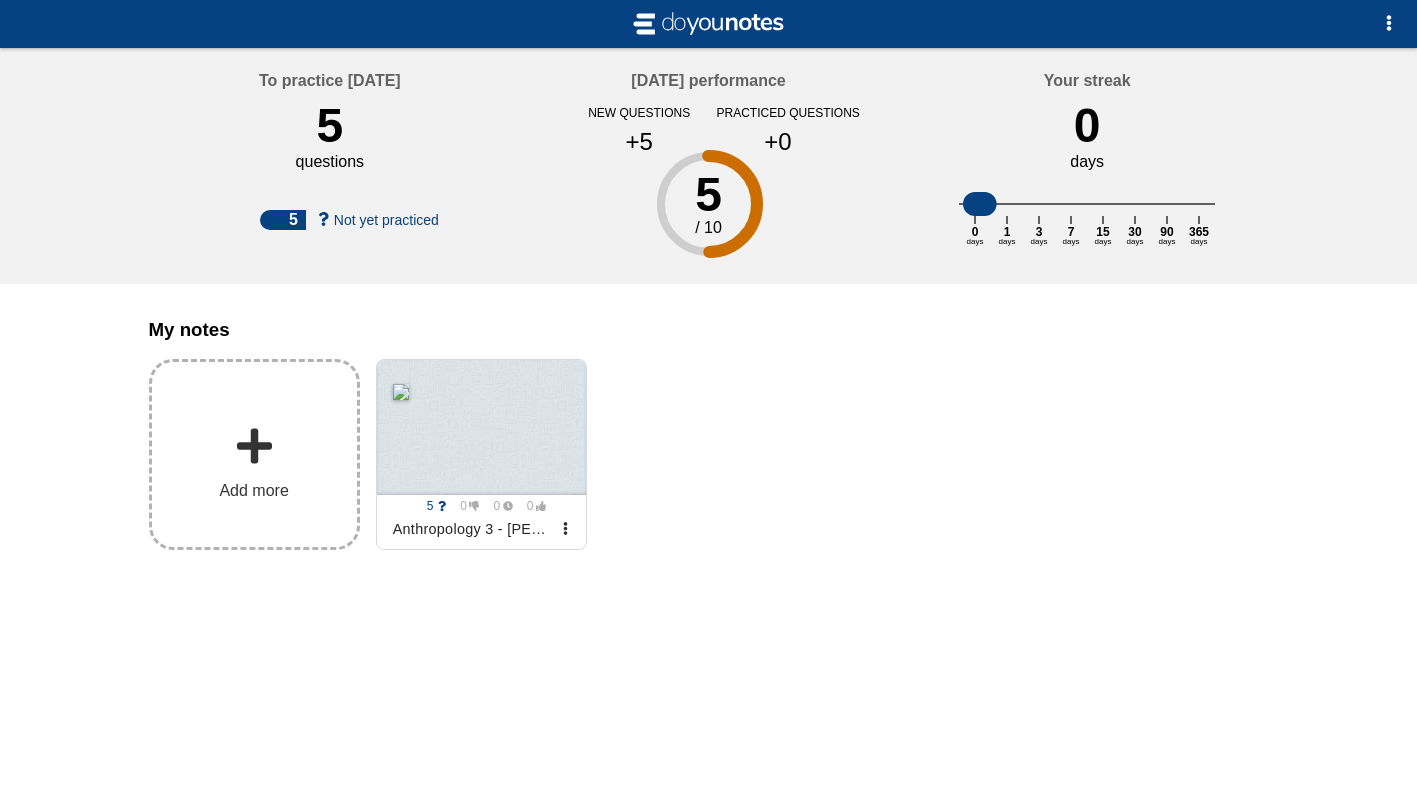 click on "Add more" at bounding box center (254, 454) 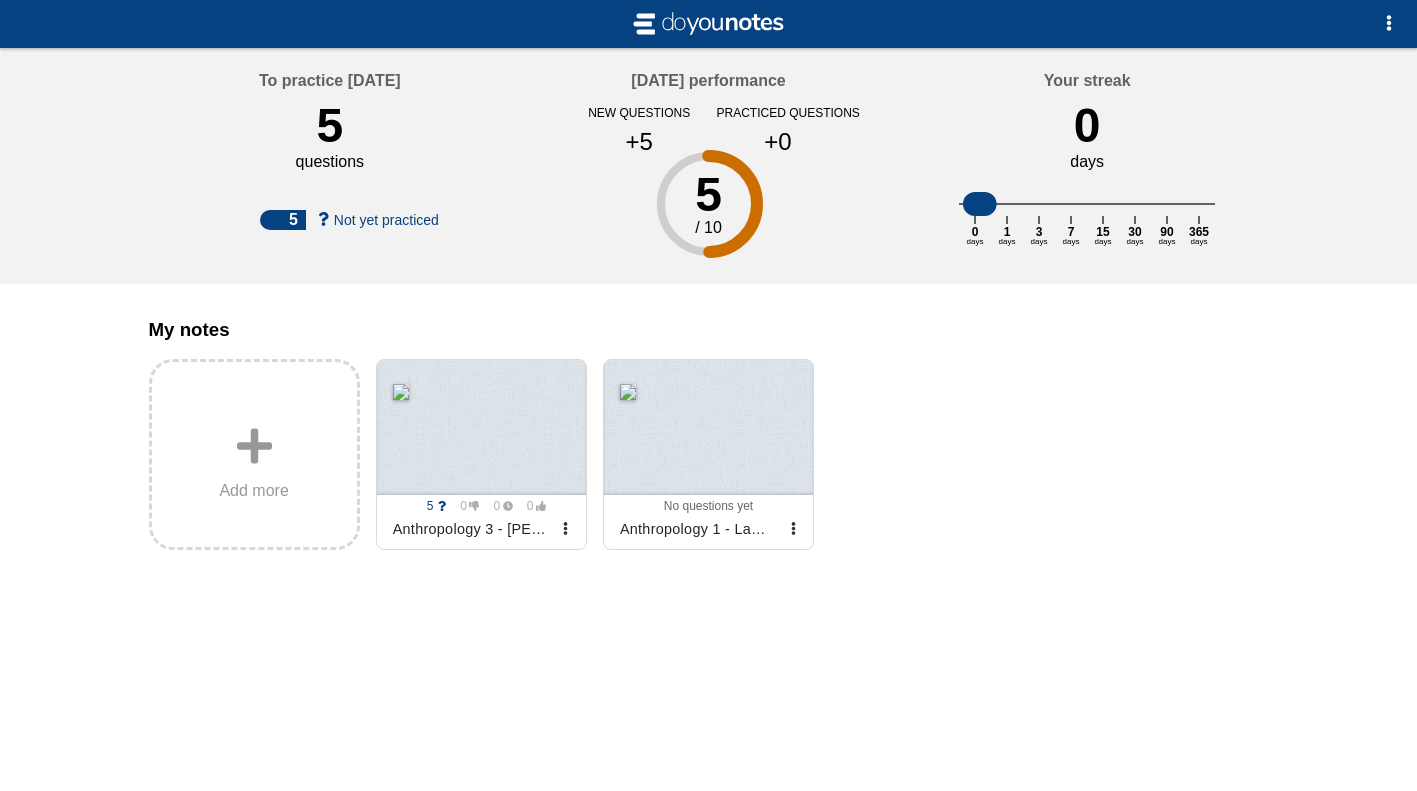 click on "My notes Add more
5   0   0   0   No questions yet Archived Anthropology 3 - Laghima Tiwari
0   0   0   0   No questions yet Archived Anthropology 1 - [PERSON_NAME] Sign in and add my notes Archived notes" at bounding box center (709, 481) 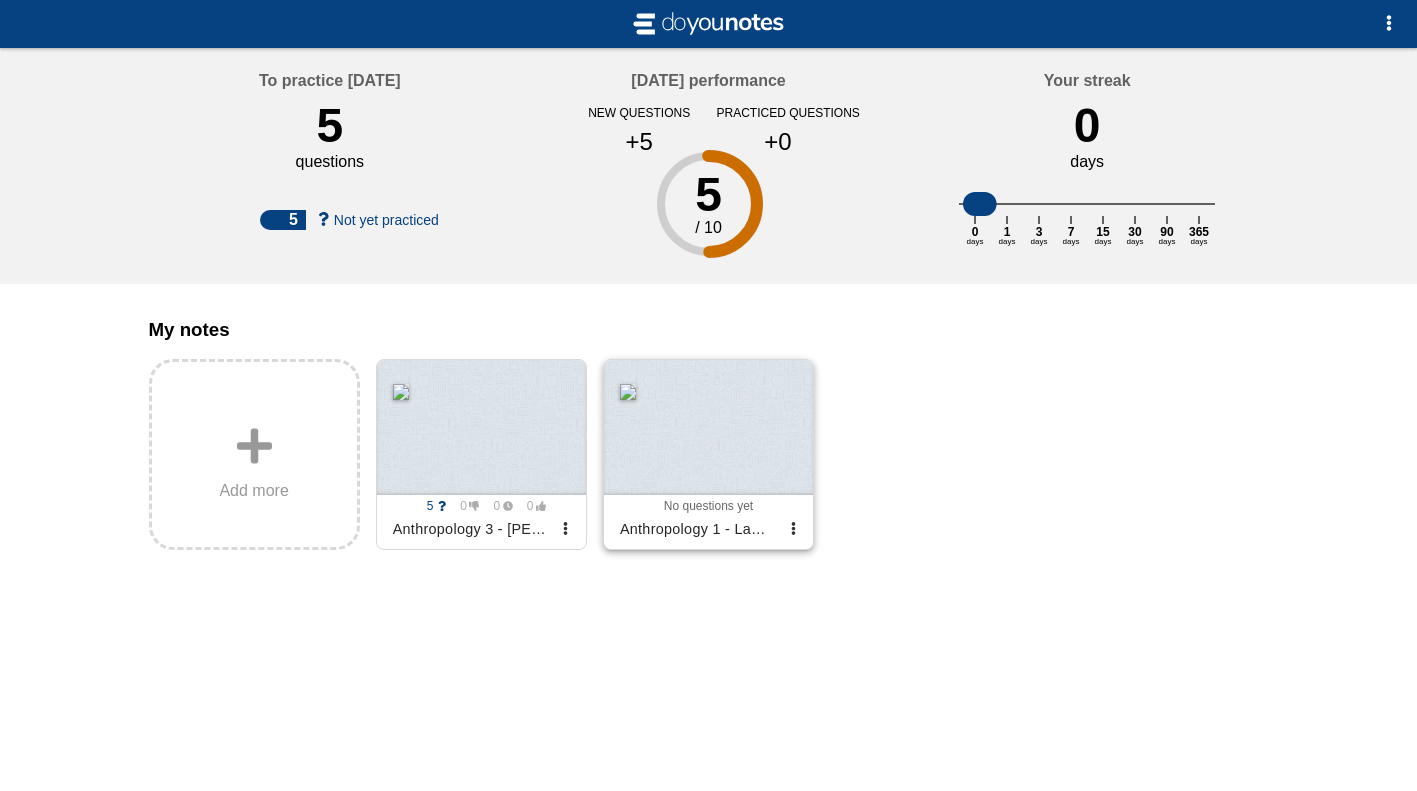 click at bounding box center (708, 427) 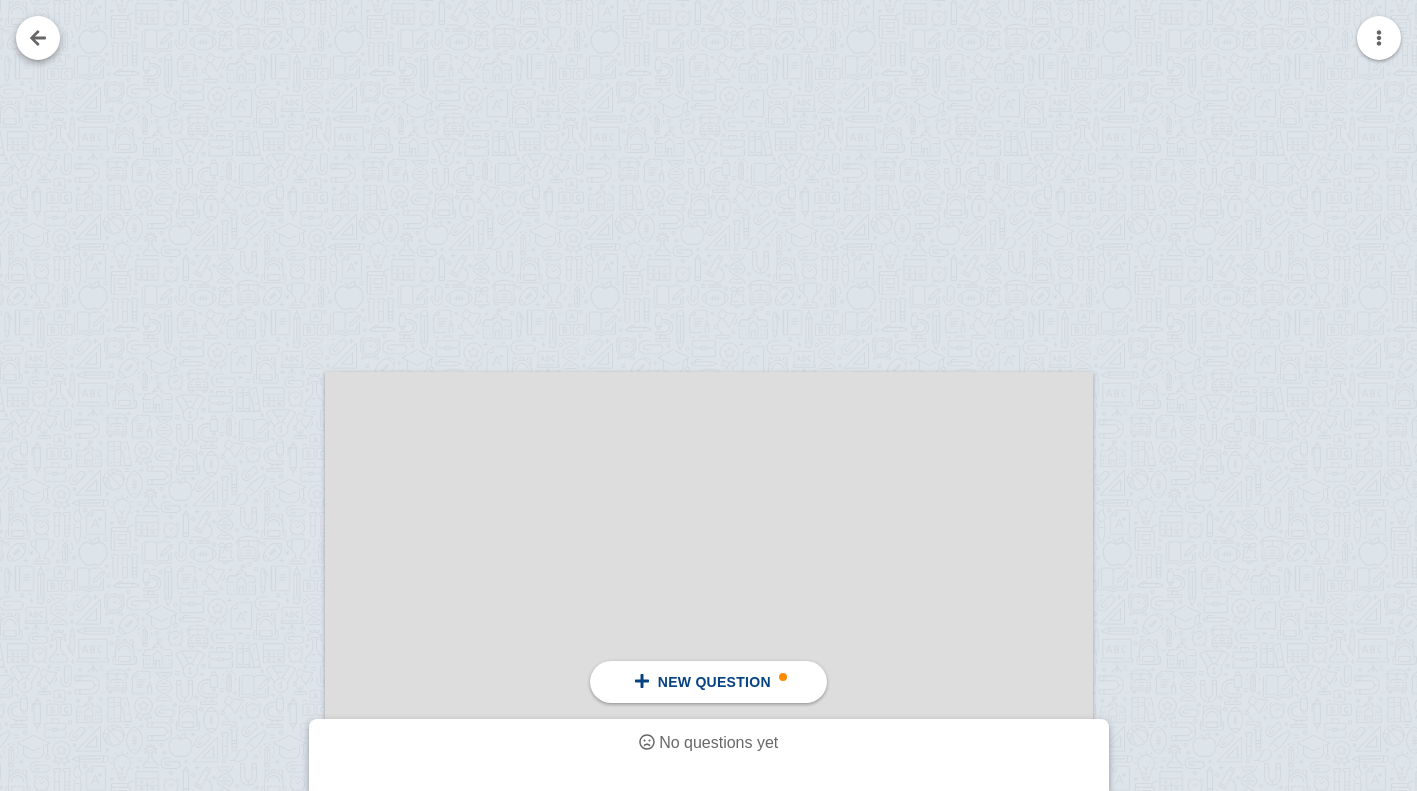 click at bounding box center [38, 38] 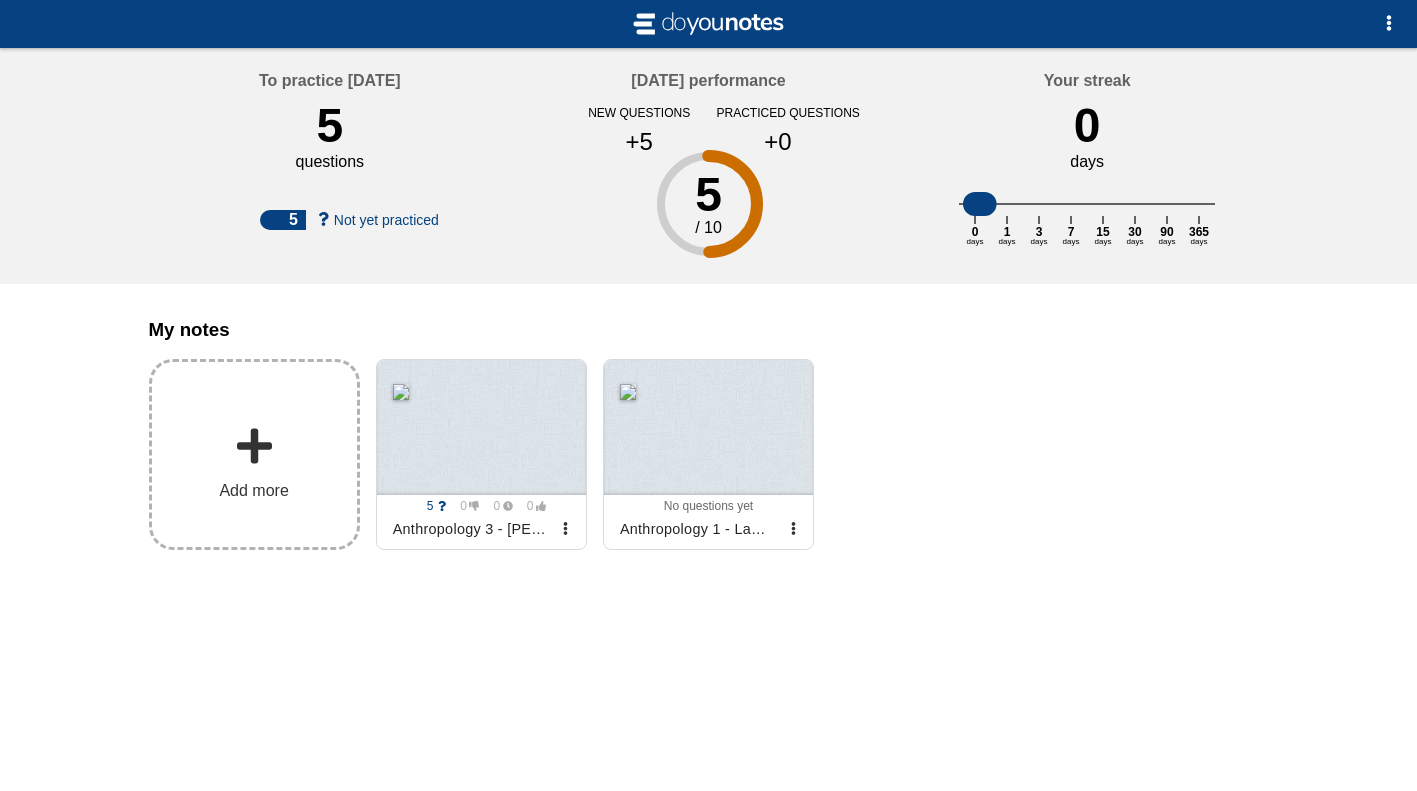 click on "Add more" at bounding box center [254, 454] 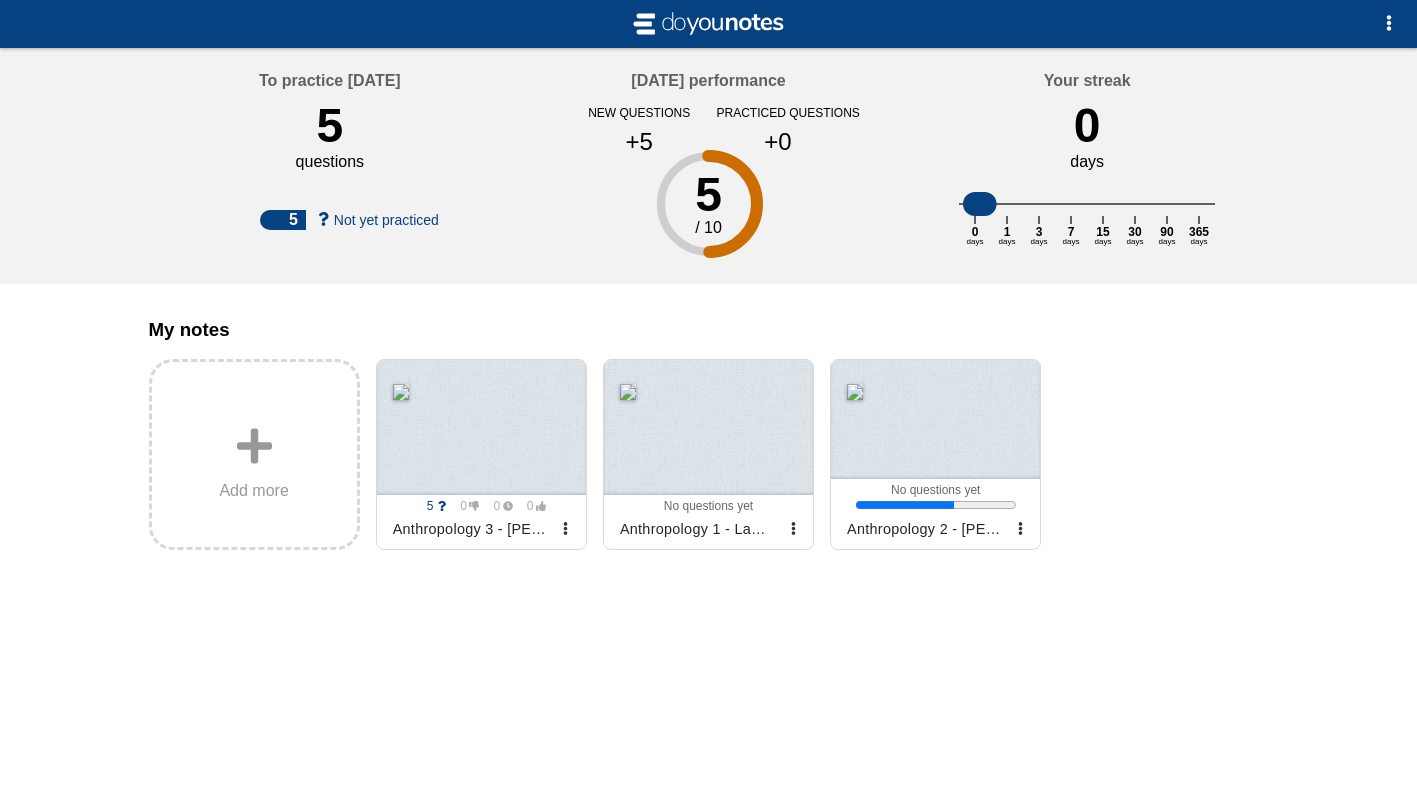drag, startPoint x: 975, startPoint y: 214, endPoint x: 1191, endPoint y: 215, distance: 216.00232 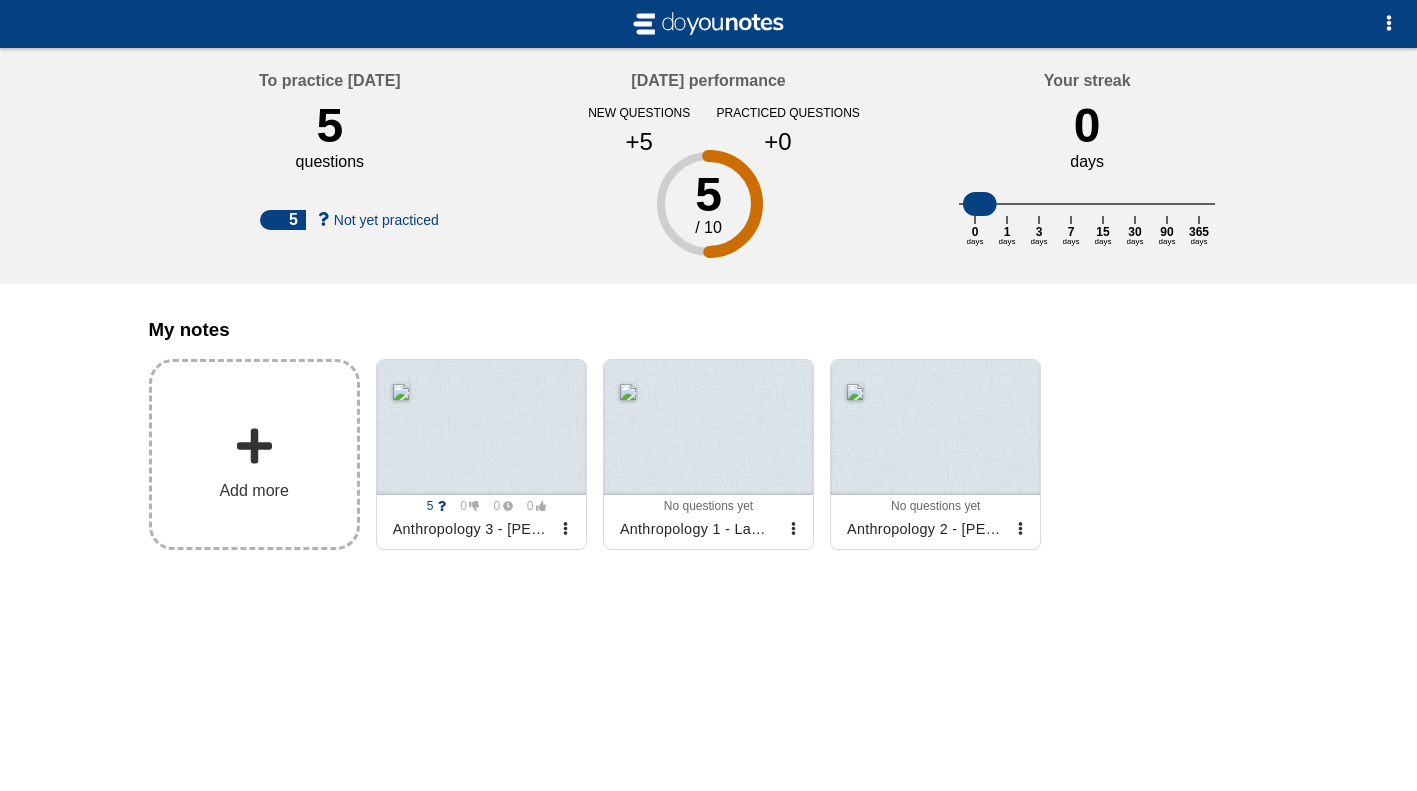 click on "Add more" at bounding box center (254, 454) 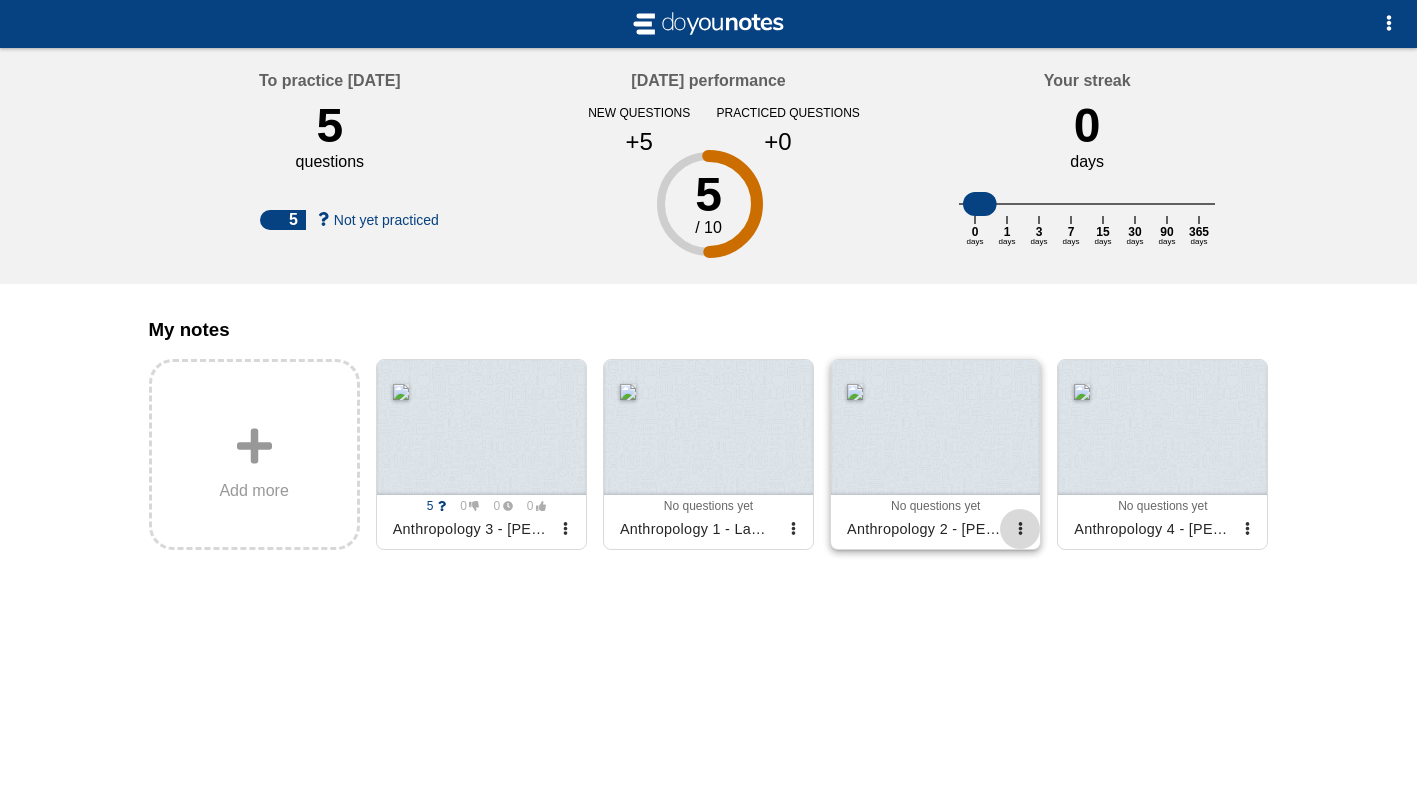 click at bounding box center (1020, 528) 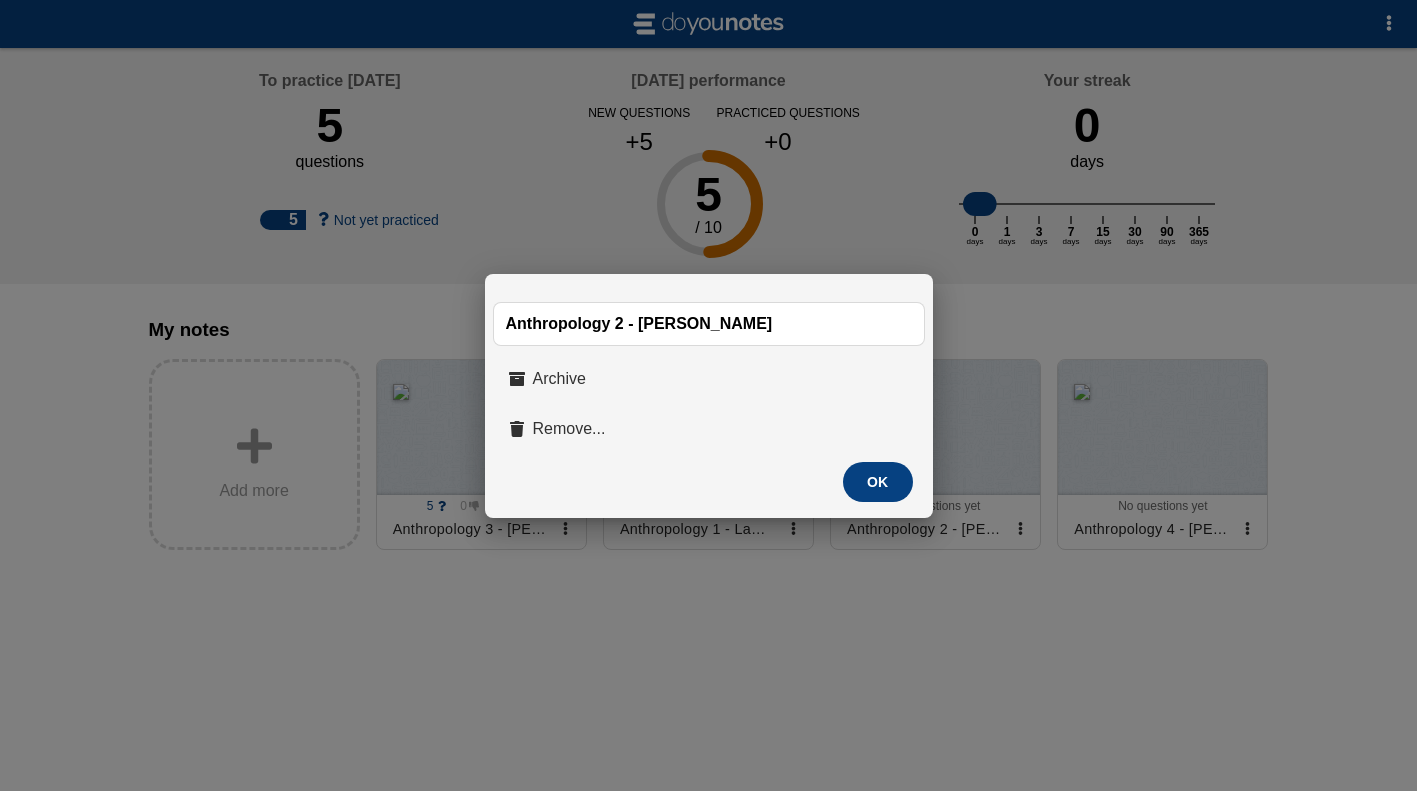 click on "OK" at bounding box center [878, 482] 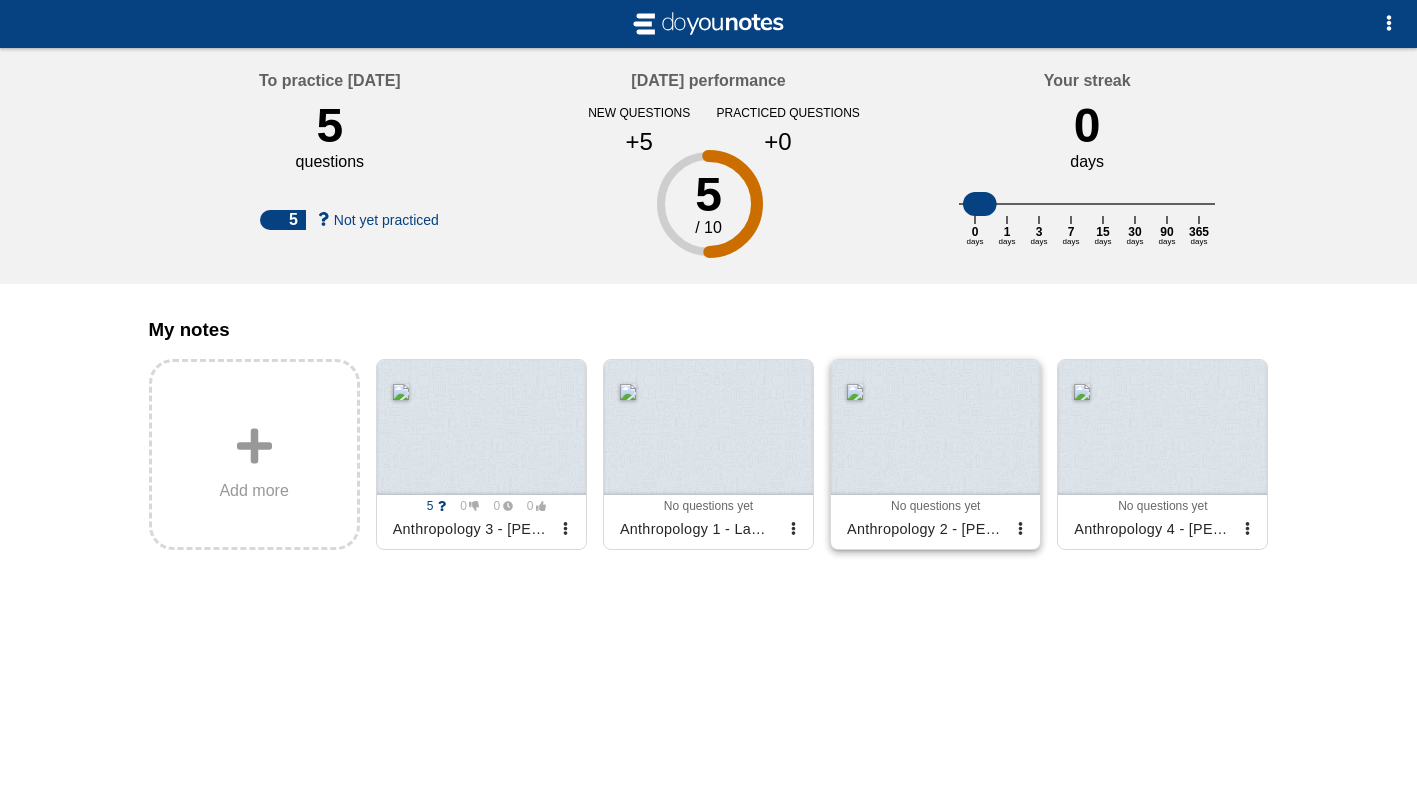 drag, startPoint x: 983, startPoint y: 544, endPoint x: 908, endPoint y: 486, distance: 94.81033 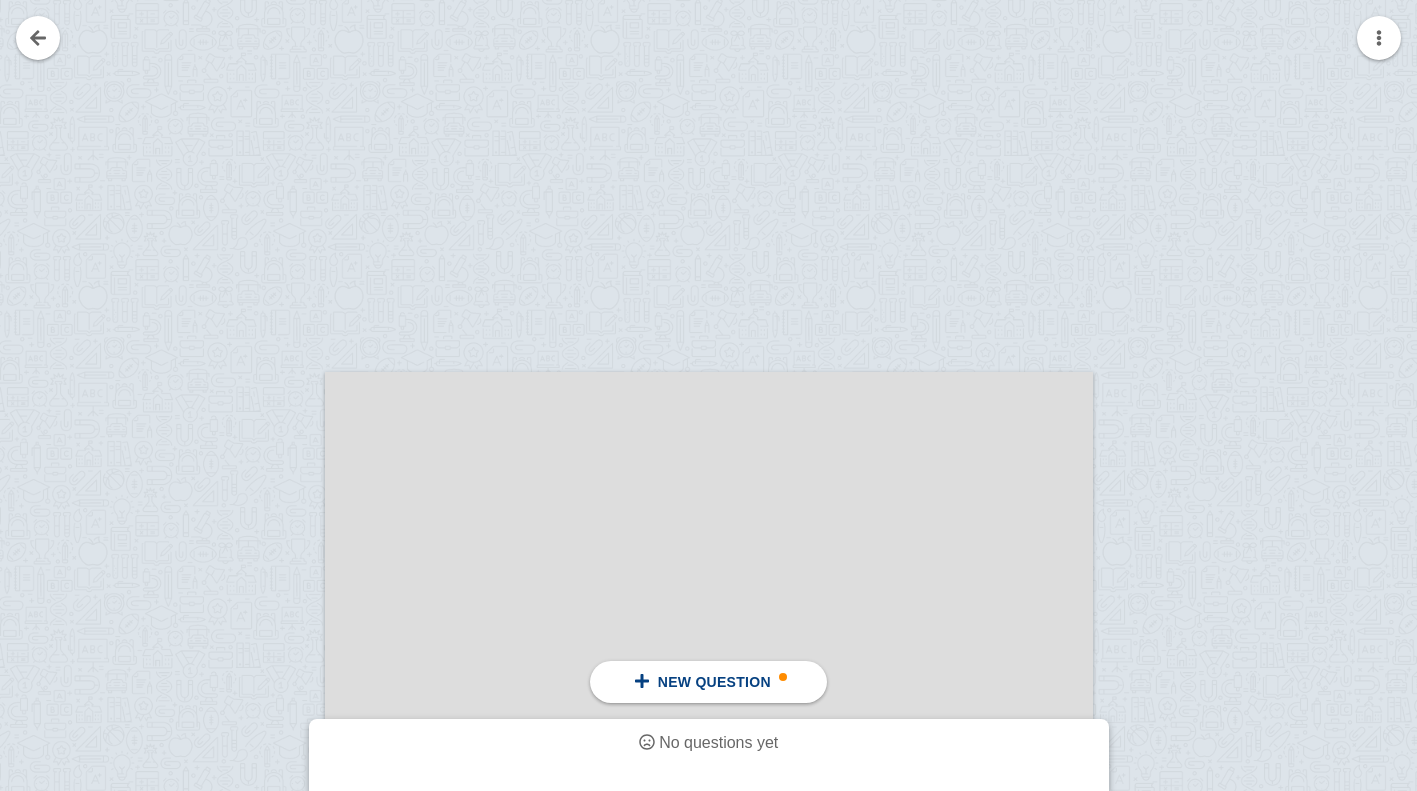 click at bounding box center [709, 932] 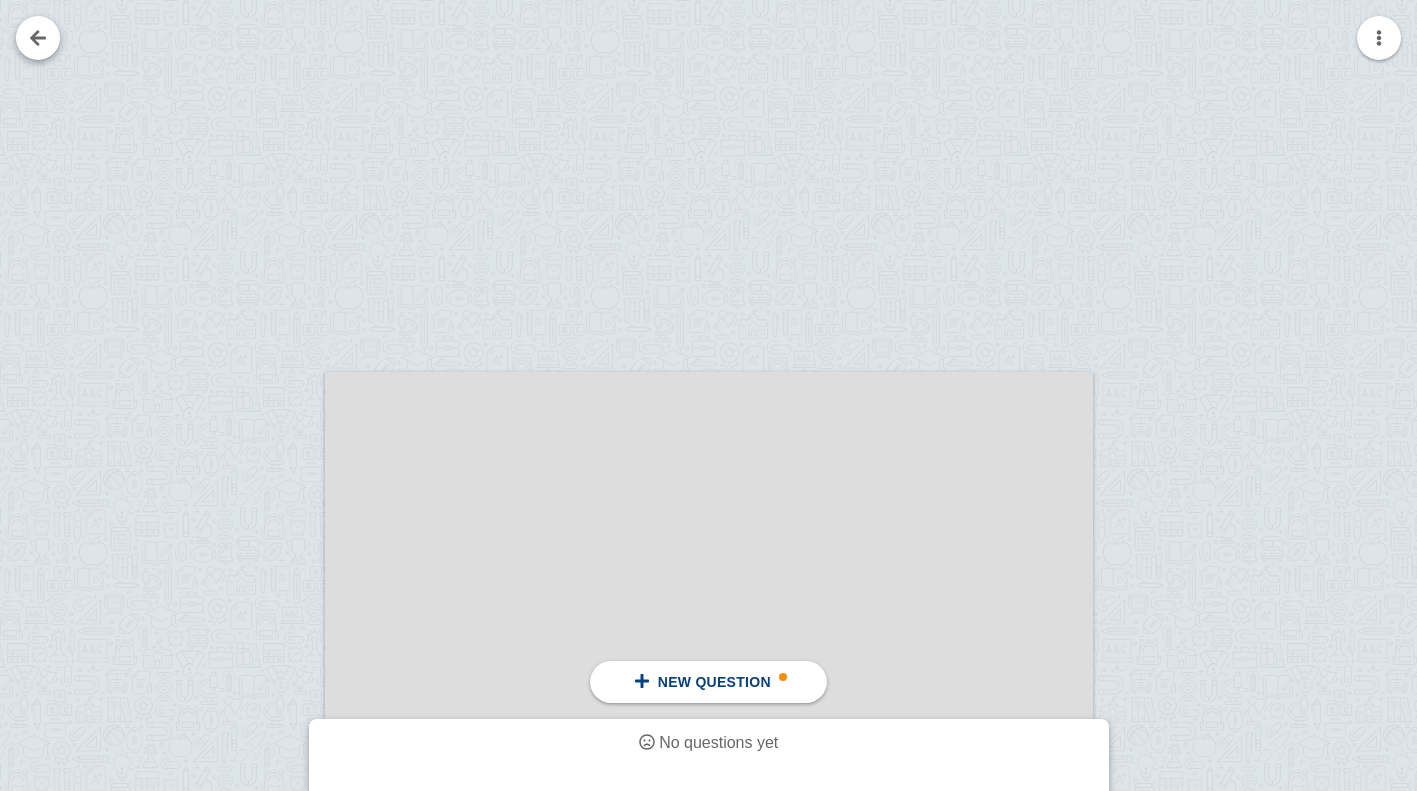 click at bounding box center (38, 38) 